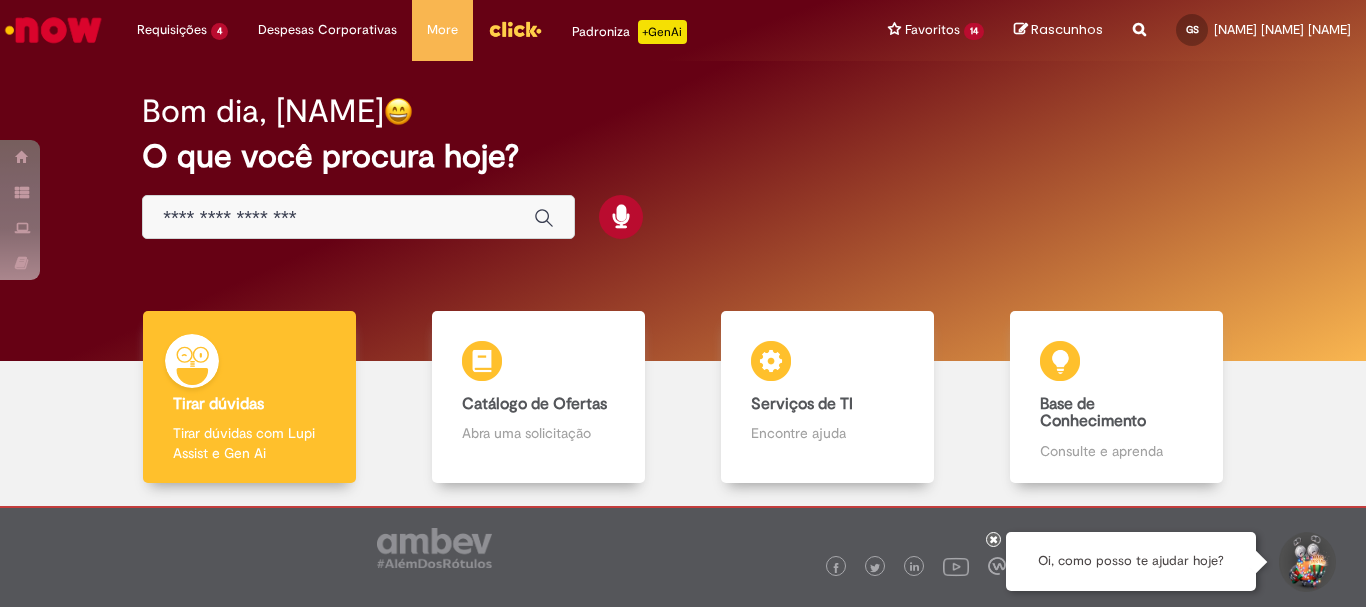 scroll, scrollTop: 0, scrollLeft: 0, axis: both 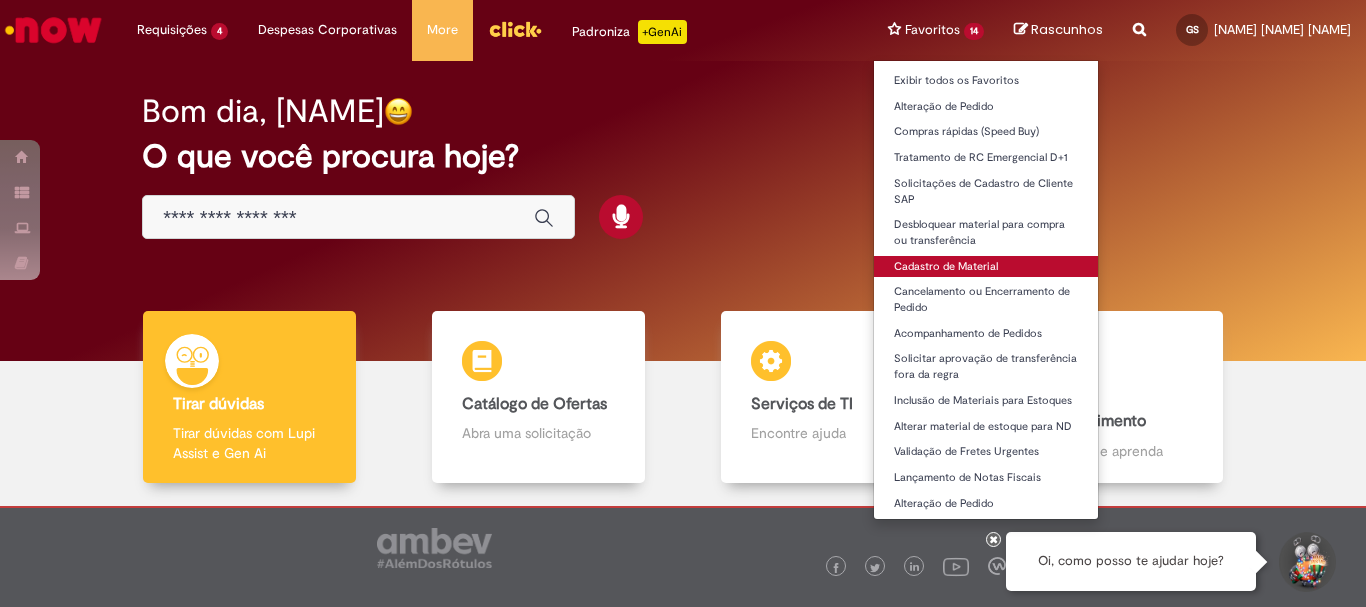 click on "Cadastro de Material" at bounding box center [986, 267] 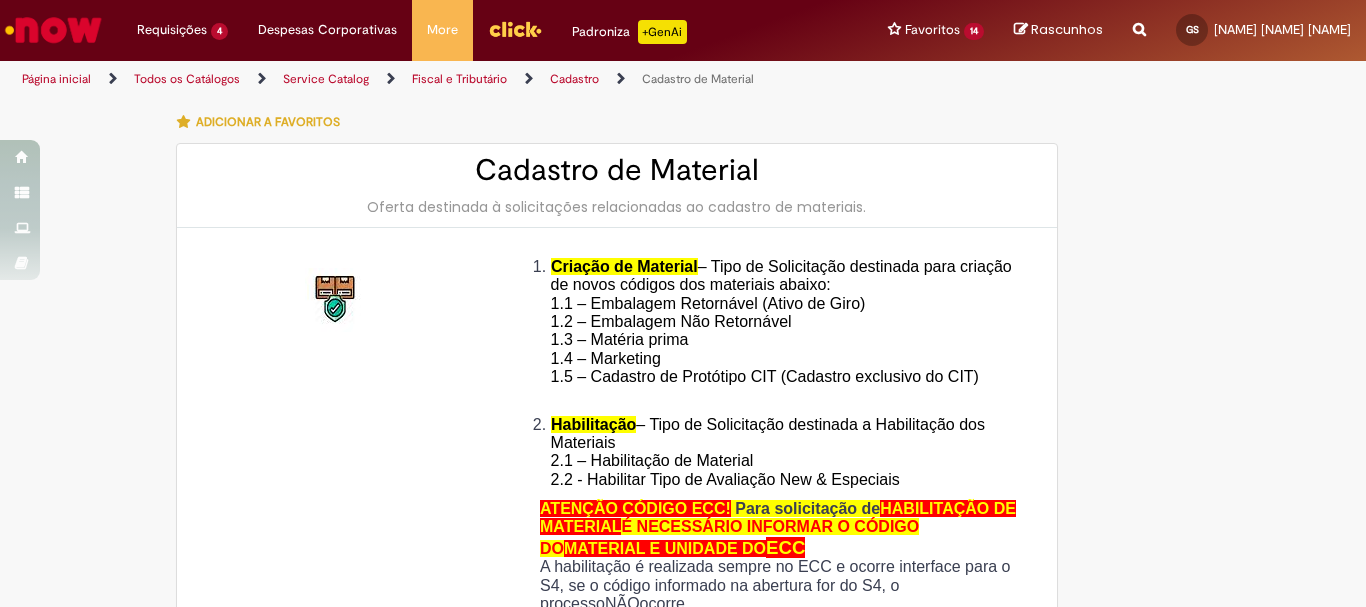type on "********" 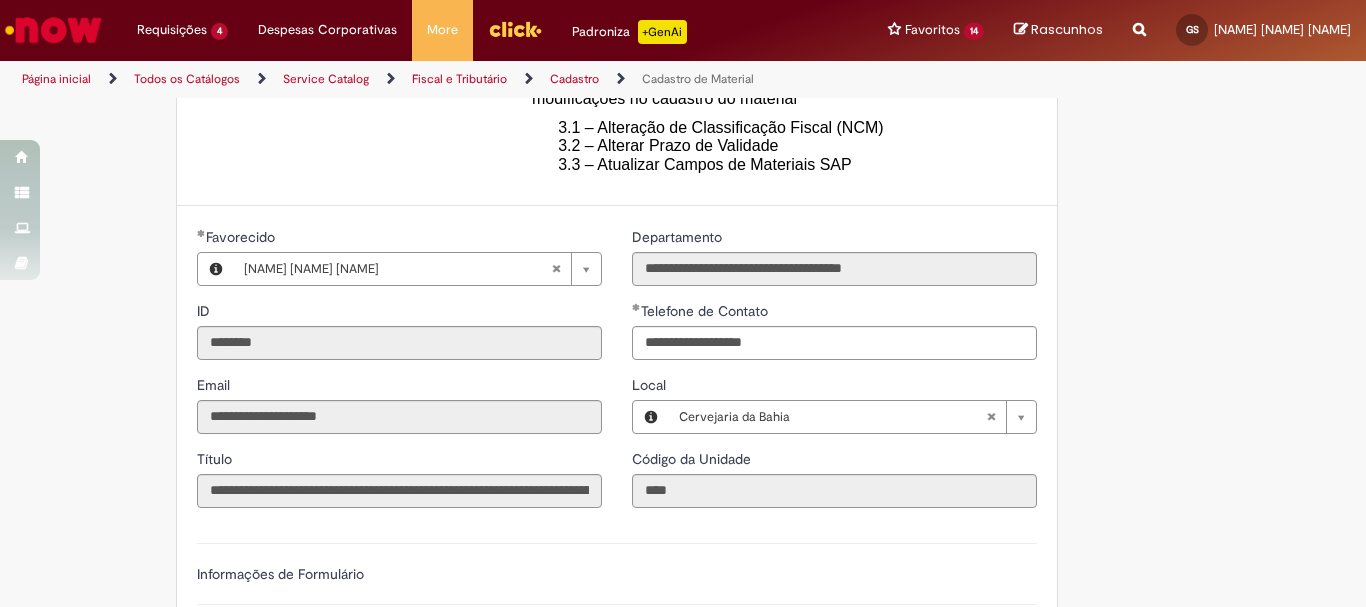 scroll, scrollTop: 900, scrollLeft: 0, axis: vertical 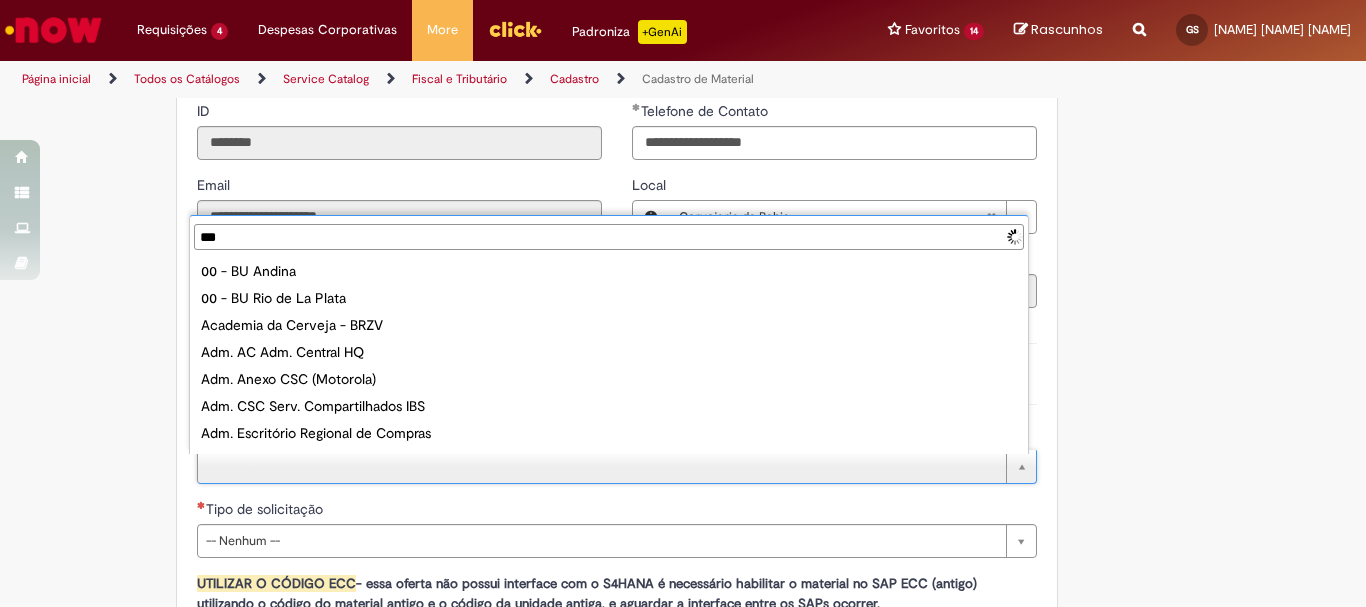 type on "****" 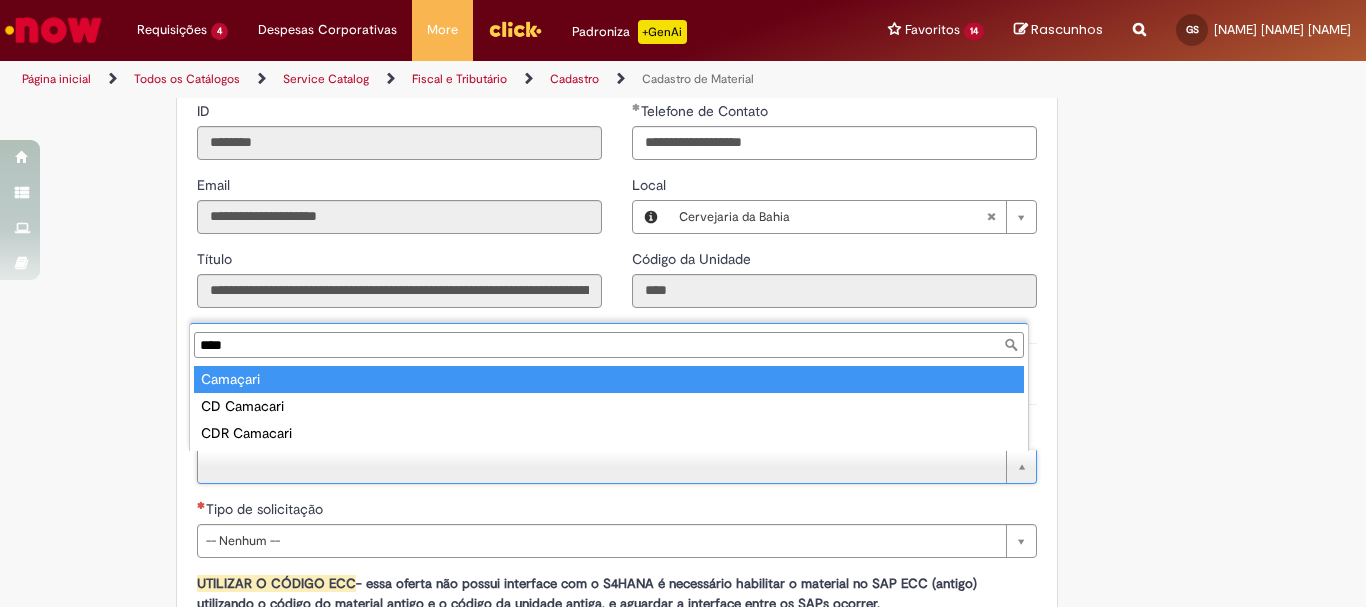 type on "********" 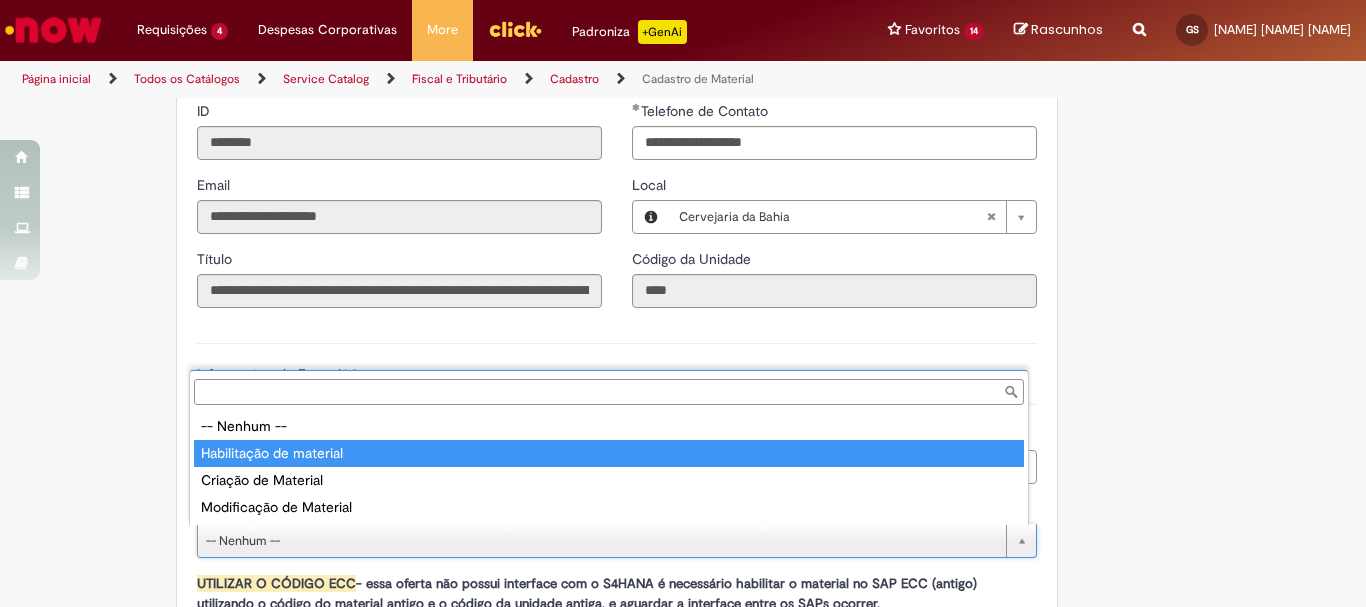type on "**********" 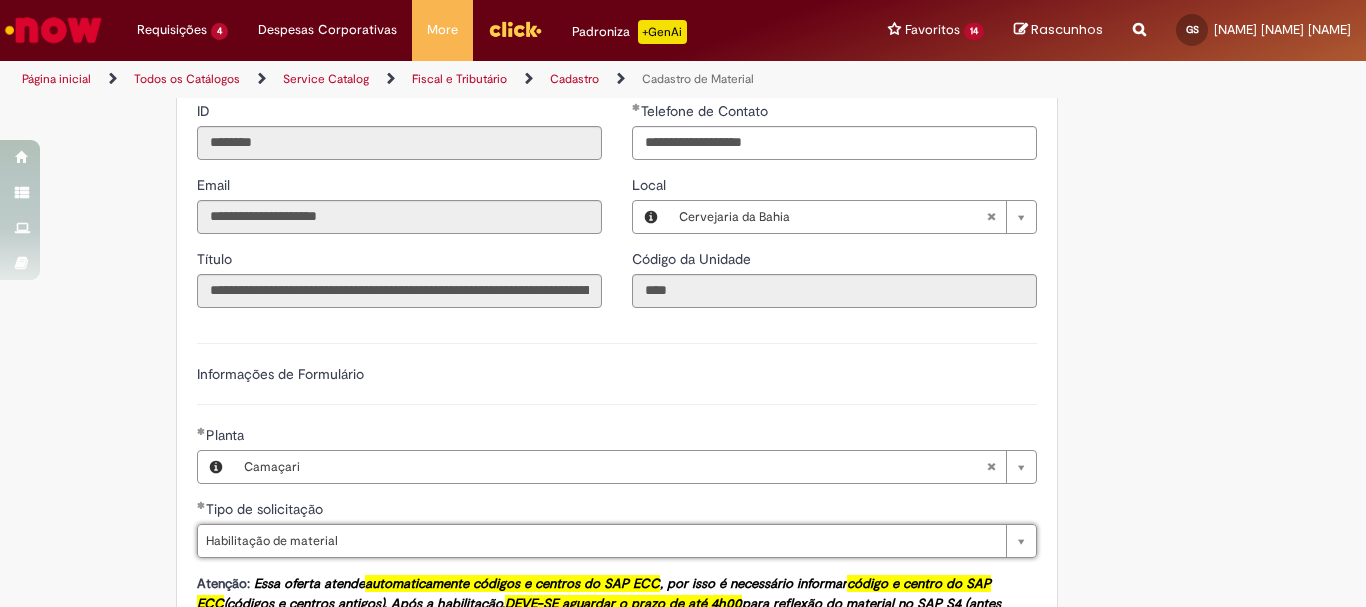 scroll, scrollTop: 1200, scrollLeft: 0, axis: vertical 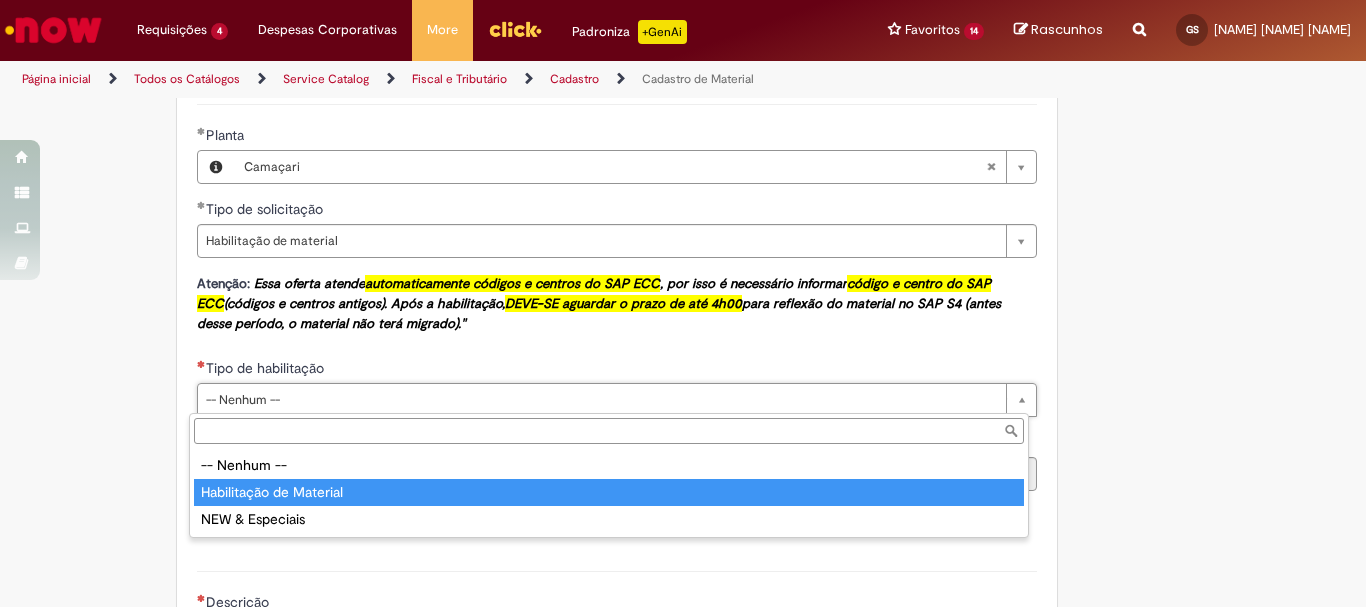 type on "**********" 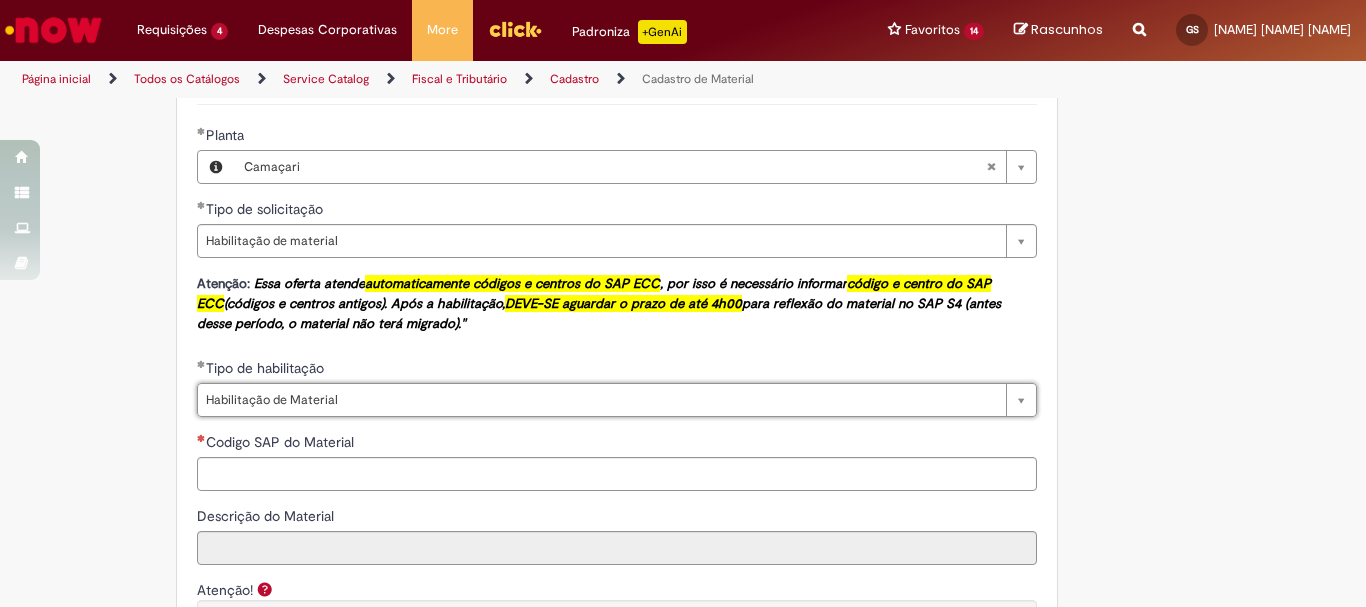 scroll, scrollTop: 1300, scrollLeft: 0, axis: vertical 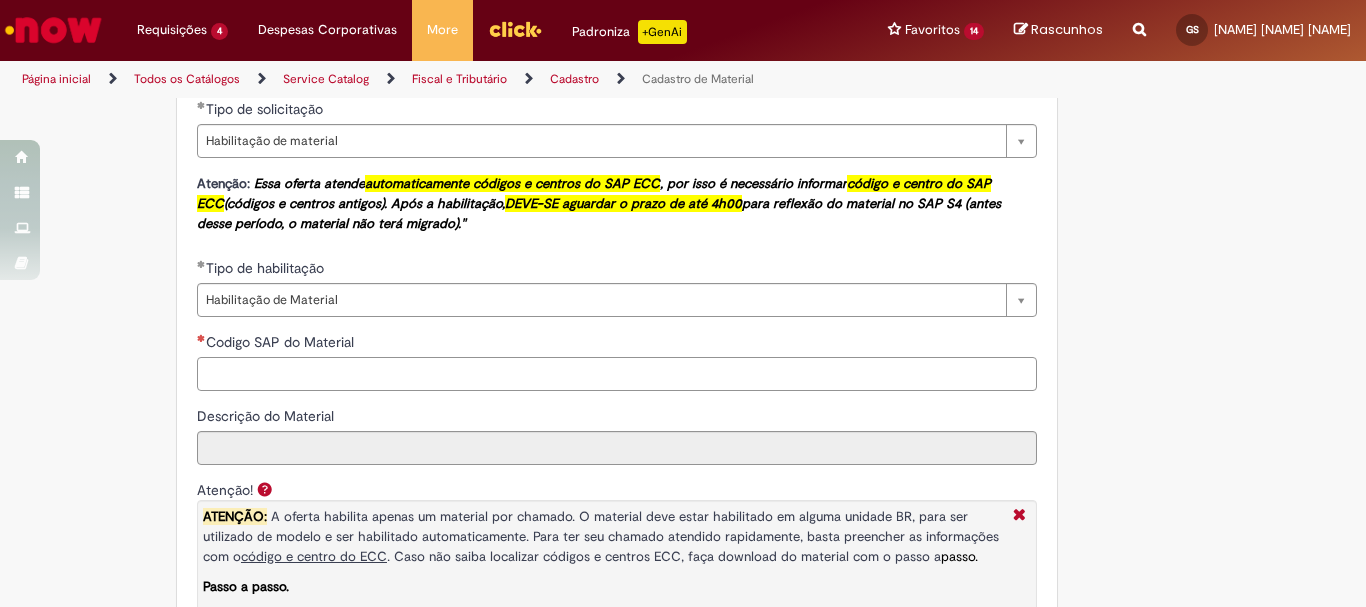 click on "Codigo SAP do Material" at bounding box center (617, 374) 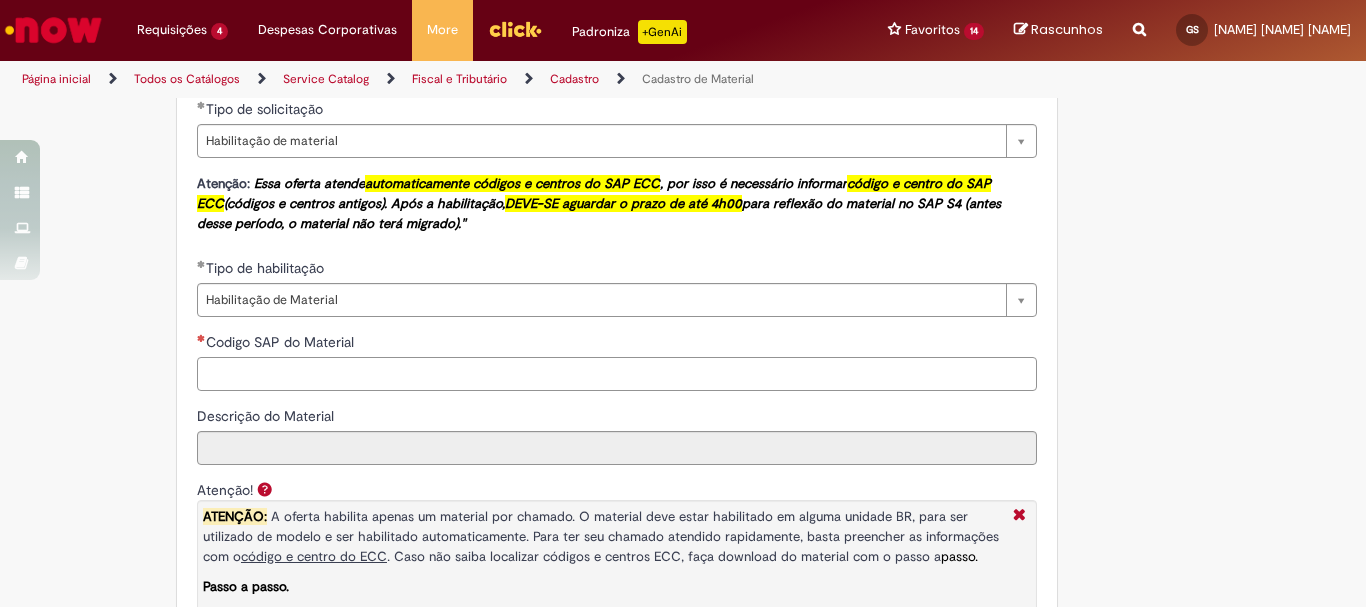 paste on "********" 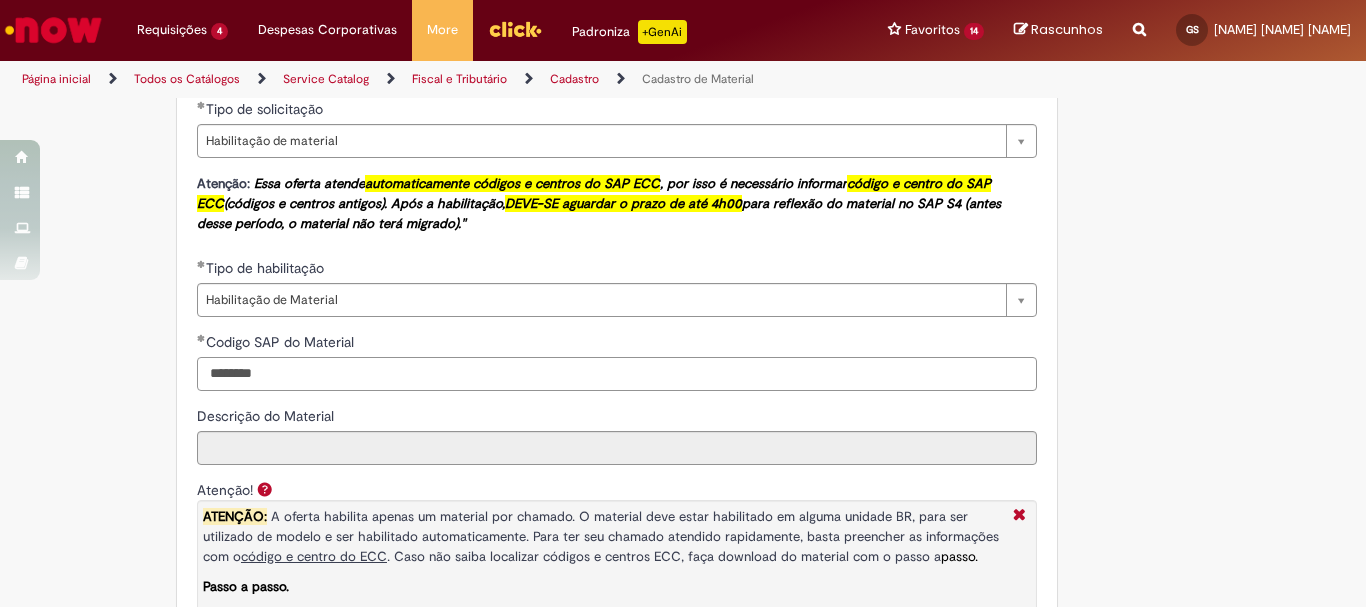 type on "********" 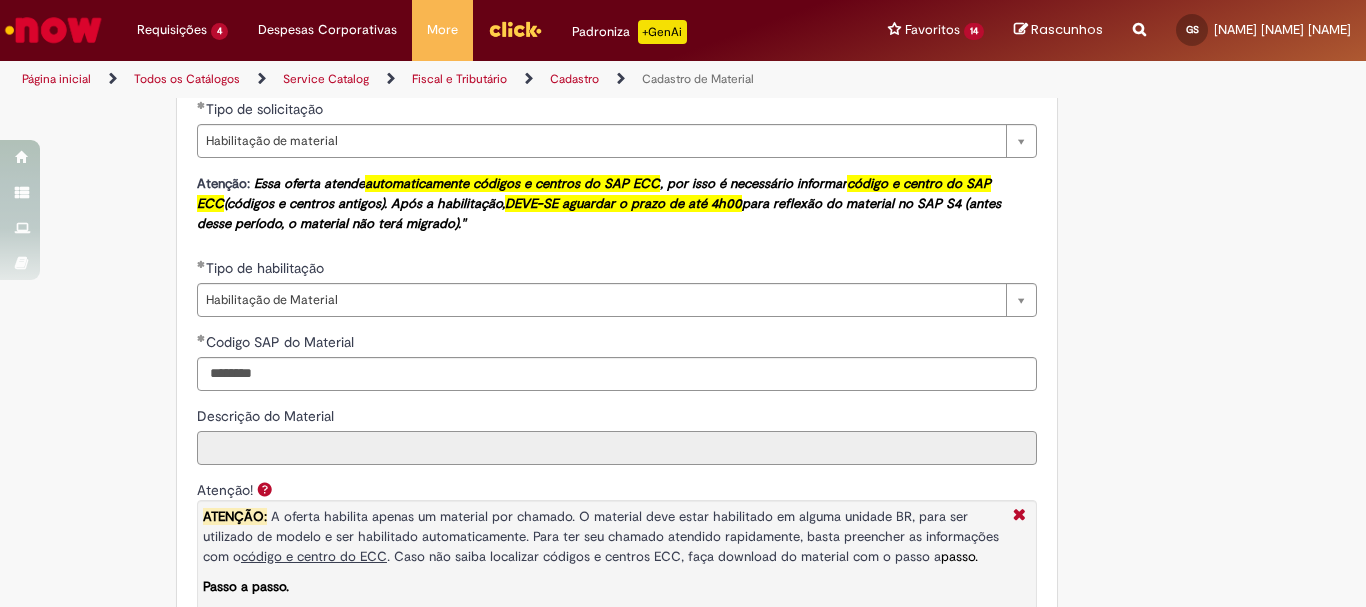 scroll, scrollTop: 1500, scrollLeft: 0, axis: vertical 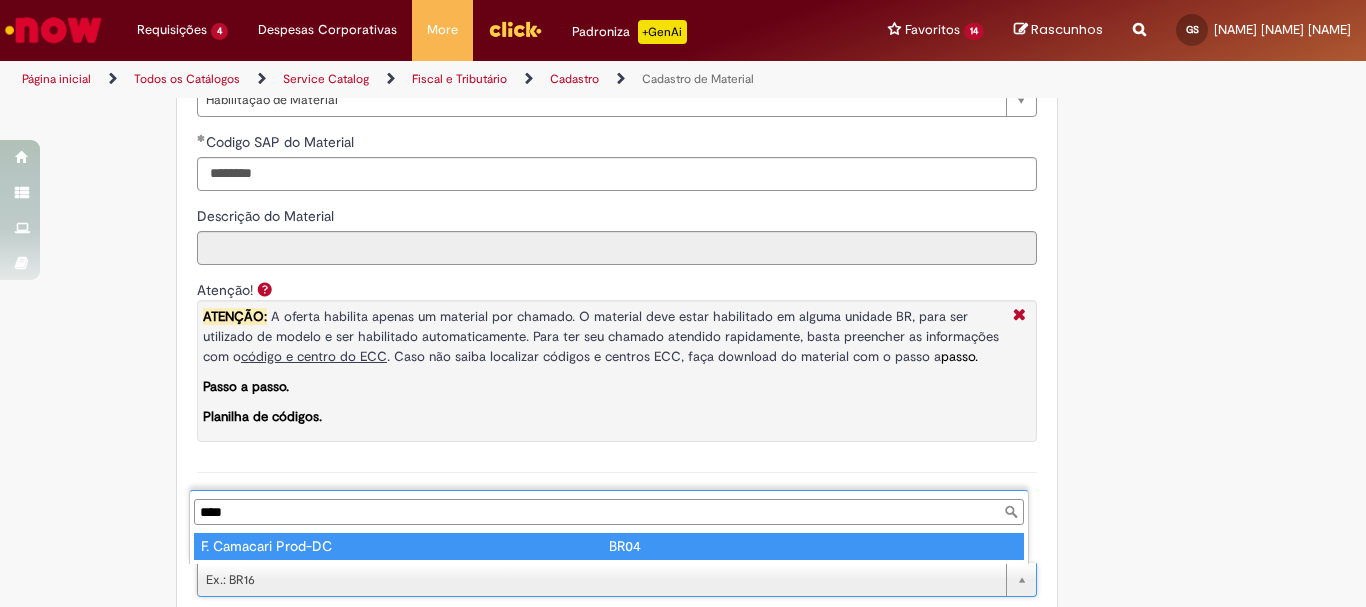type on "****" 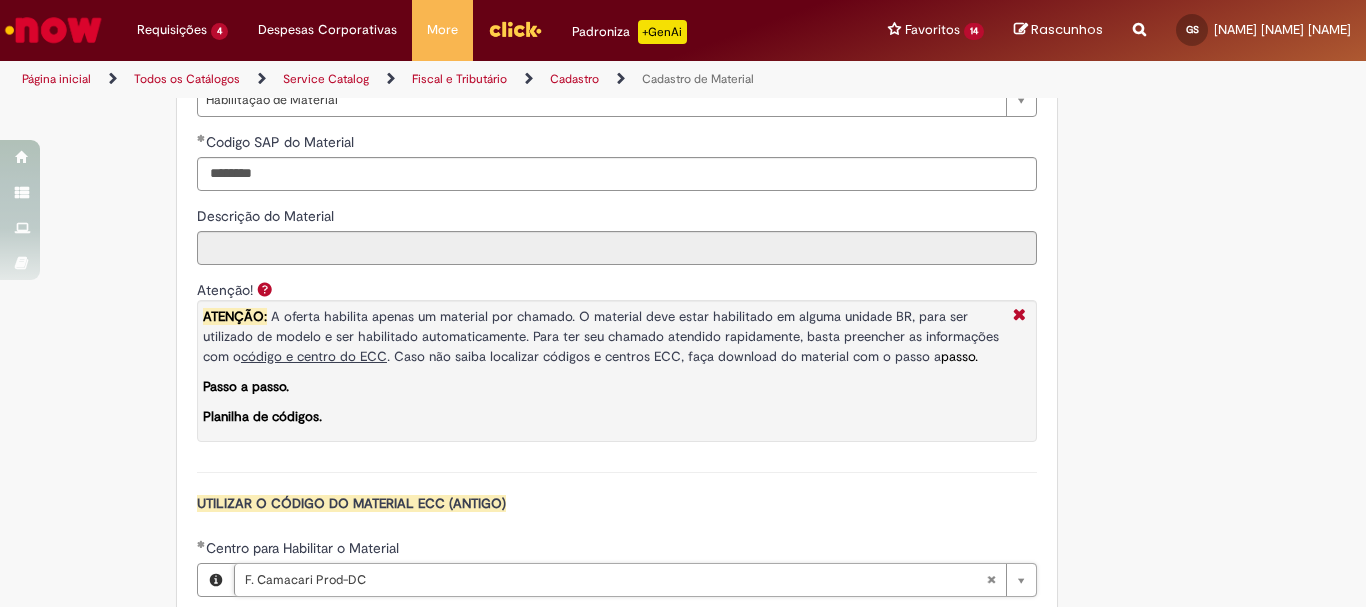 type on "****" 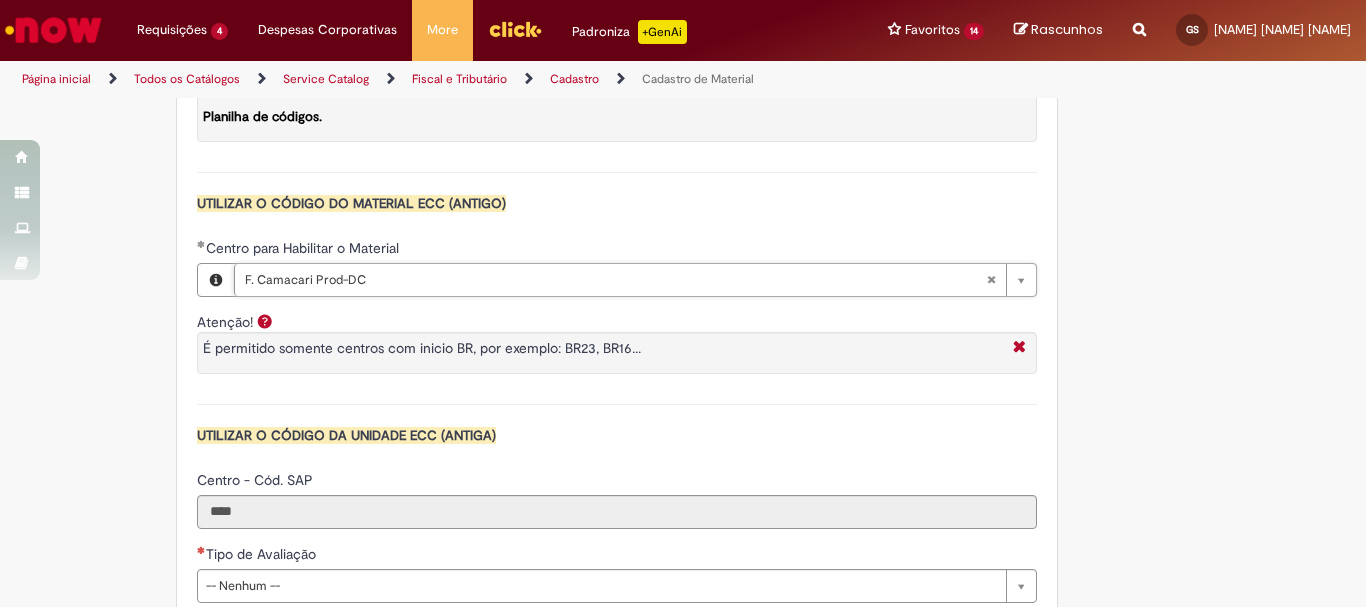 scroll, scrollTop: 2000, scrollLeft: 0, axis: vertical 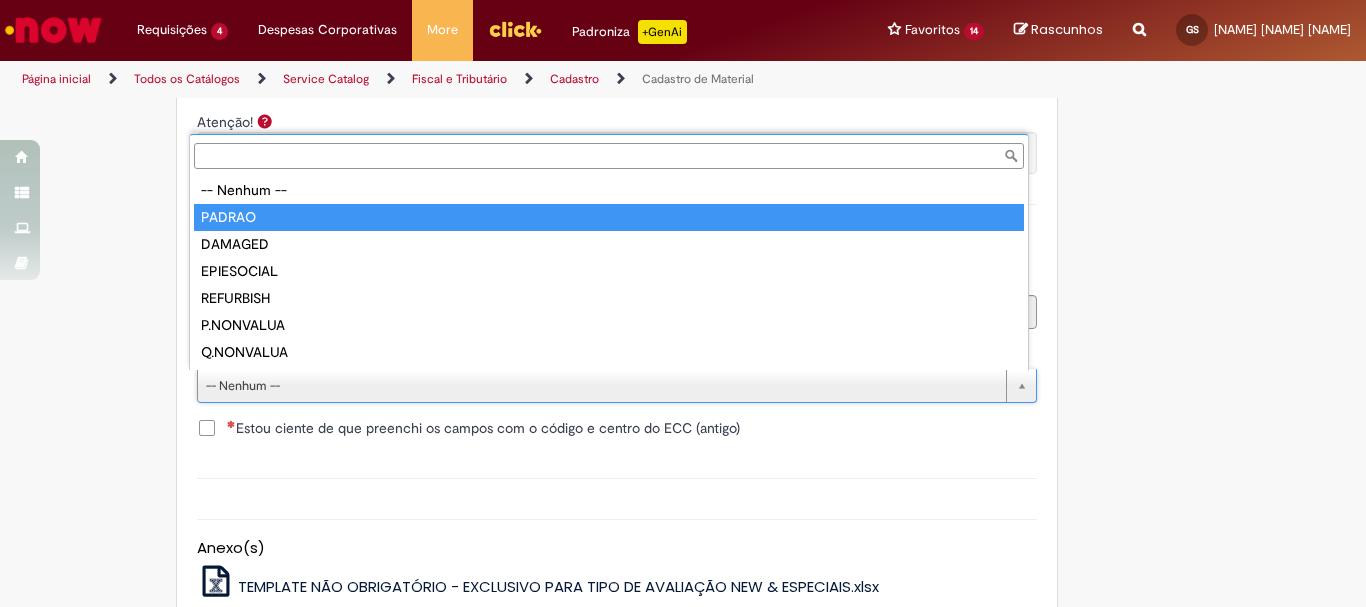 type on "******" 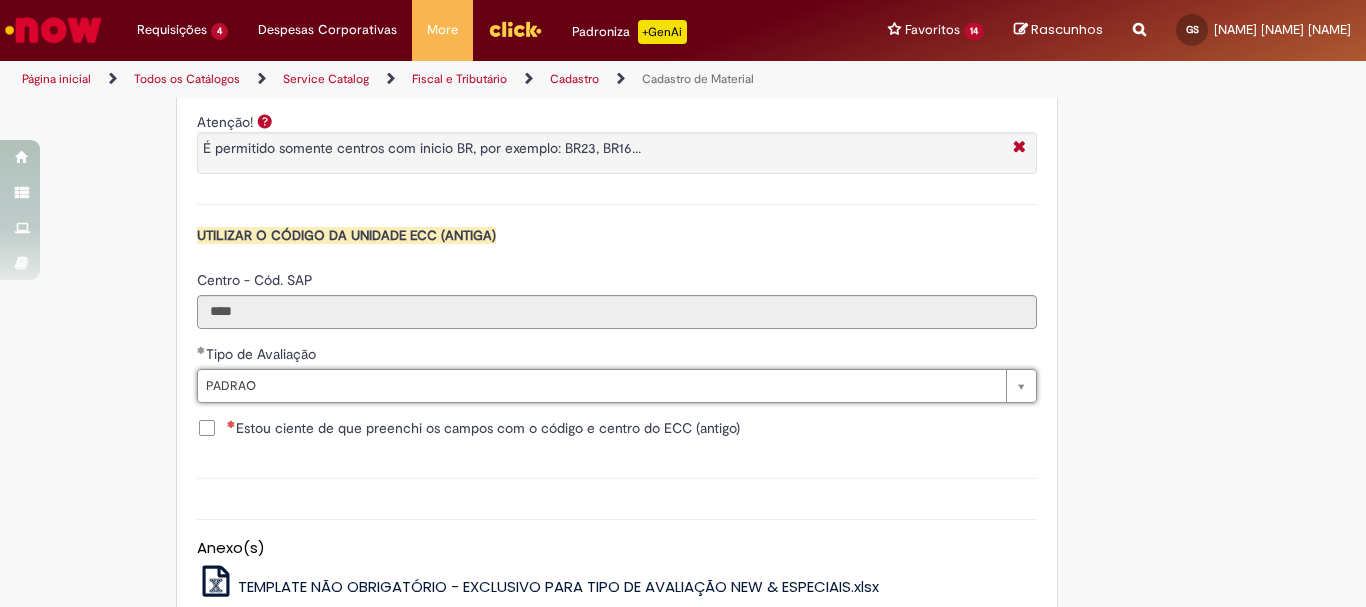 click on "Adicionar a Favoritos
Cadastro de Material
Oferta destinada à solicitações relacionadas ao cadastro de materiais.
Criação de Material  – Tipo de Solicitação destinada para criação de novos códigos dos materiais abaixo:       1.1 – Embalagem Retornável (Ativo de Giro)       1.2 – Embalagem Não Retornável        1.3 – Matéria prima       1.4 – Marketing       1.5 – Cadastro de Protótipo CIT (Cadastro exclusivo do CIT)
Habilitação  – Tipo de Solicitação destinada a Habilitação dos Materiais       2.1 – Habilitação de Material       2.2 - Habilitar Tipo de Avaliação New & Especiais
ATENÇÃO CÓDIGO ECC!   Para solicitação de  HABILITAÇÃO DE MATERIAL  É NECESSÁRIO INFORMAR O CÓDIGO DO  MATERIAL E UNIDADE DO  ECC
NÃO  ocorre.
ATENÇÃO INTERFACE!
Modificação" at bounding box center [683, -542] 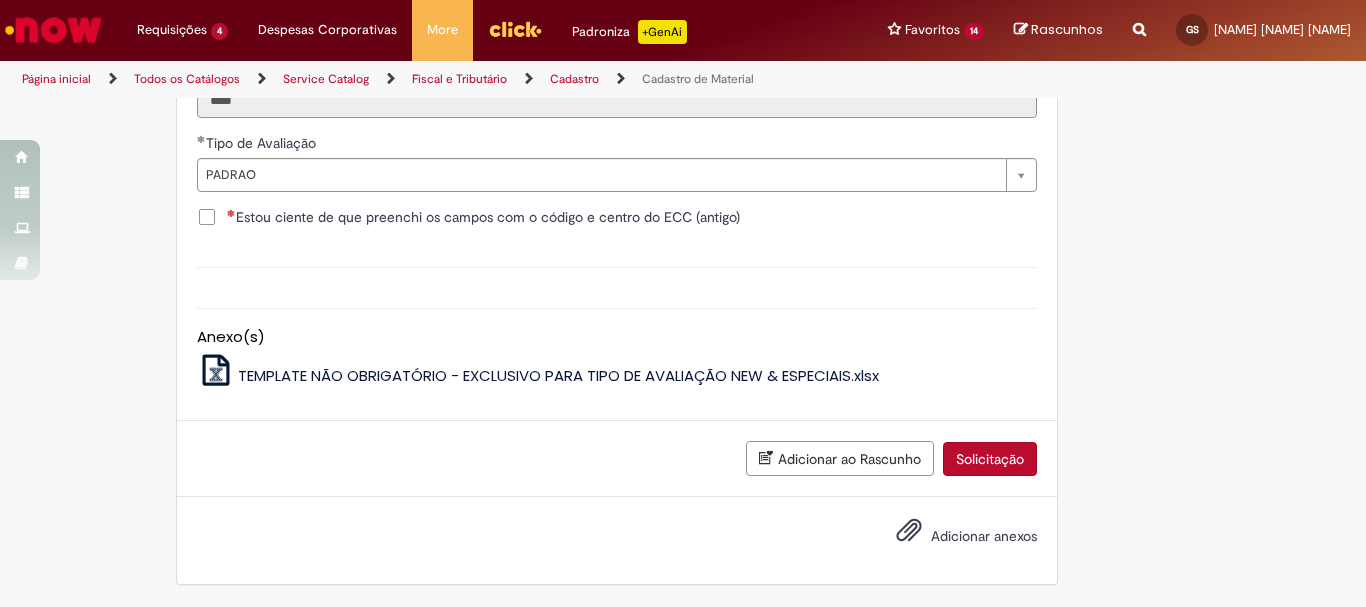 click on "Solicitação" at bounding box center [990, 459] 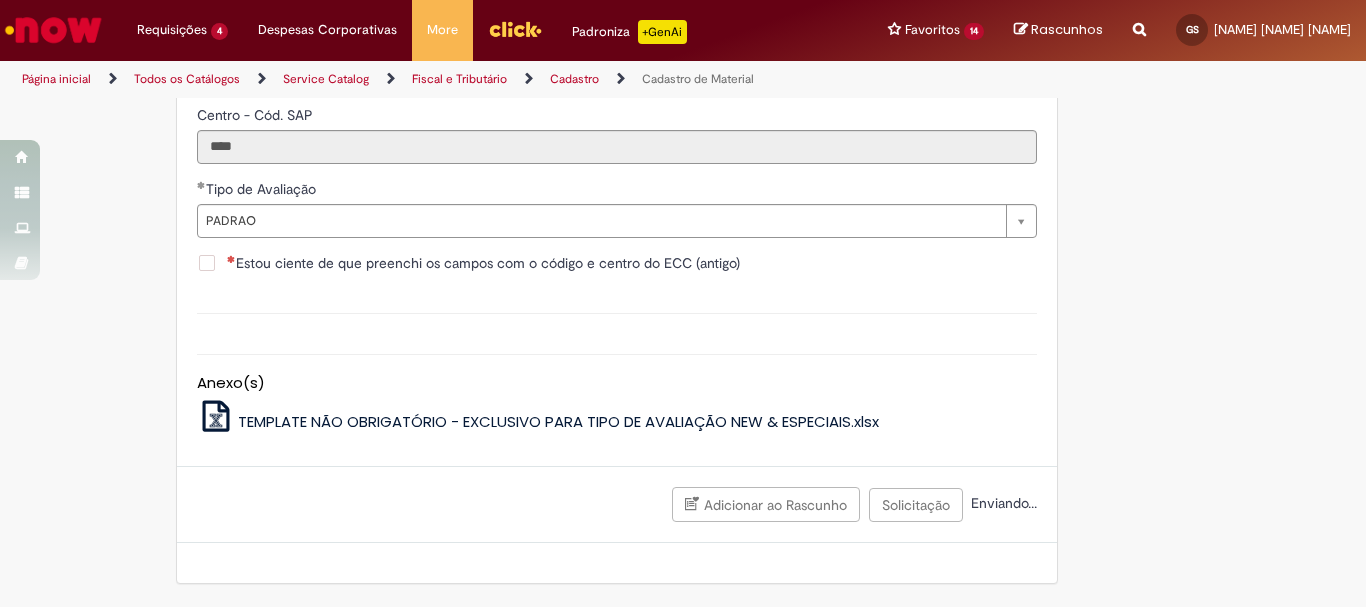 scroll, scrollTop: 2165, scrollLeft: 0, axis: vertical 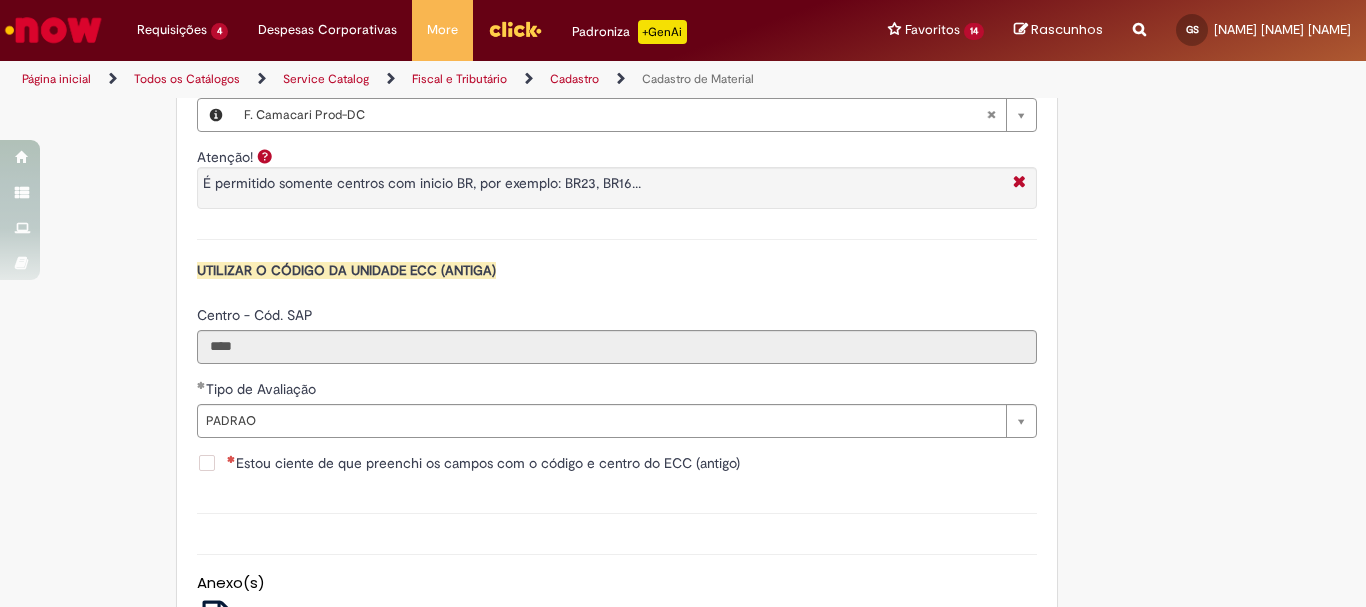 click on "Estou ciente de que preenchi os campos com o código e centro do ECC  (antigo)" at bounding box center (483, 463) 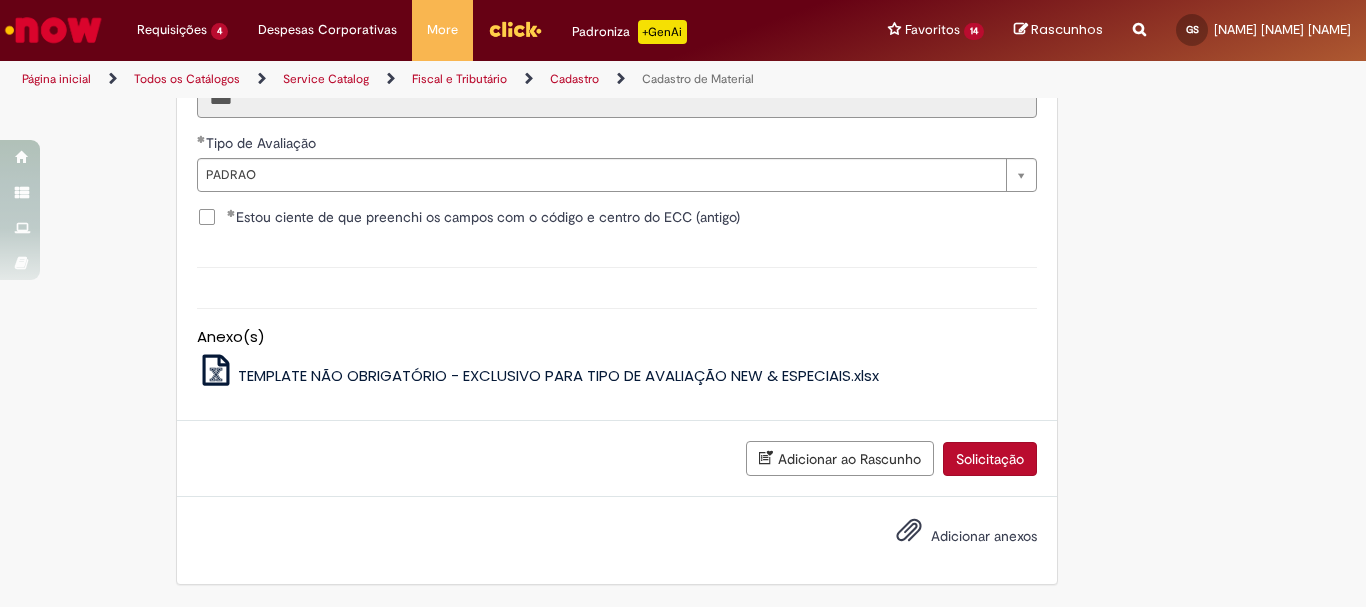click on "Solicitação" at bounding box center [990, 459] 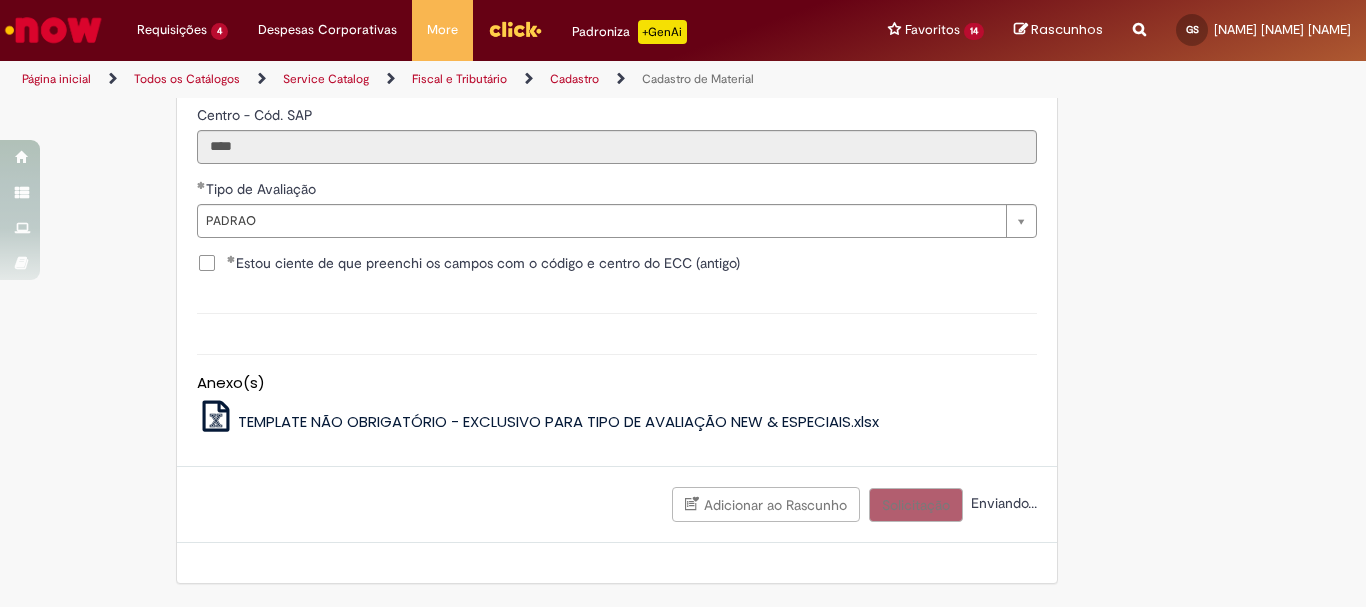 scroll, scrollTop: 2165, scrollLeft: 0, axis: vertical 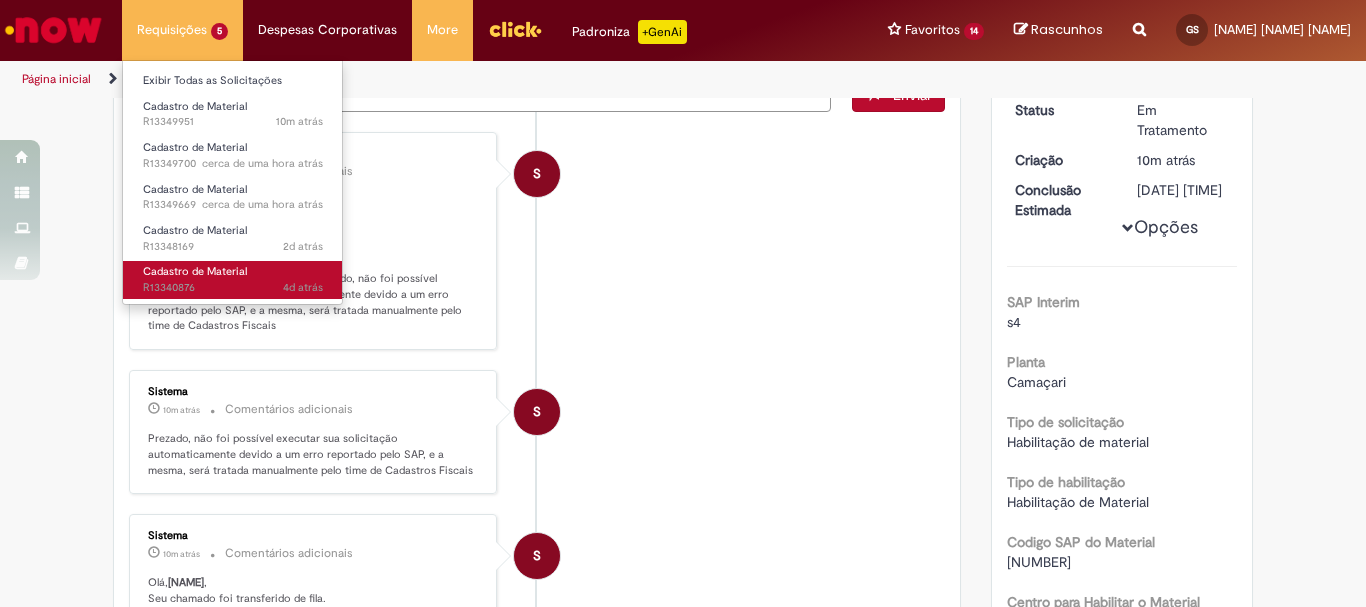 click on "Cadastro de Material" at bounding box center [195, 271] 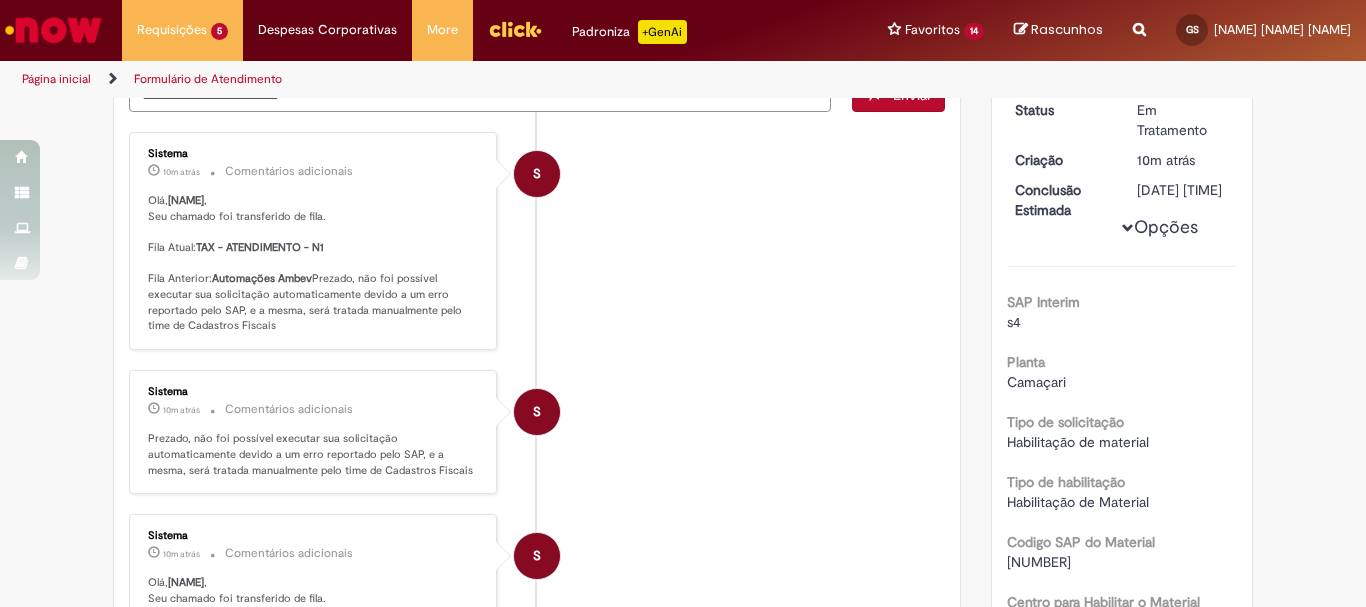 scroll, scrollTop: 0, scrollLeft: 0, axis: both 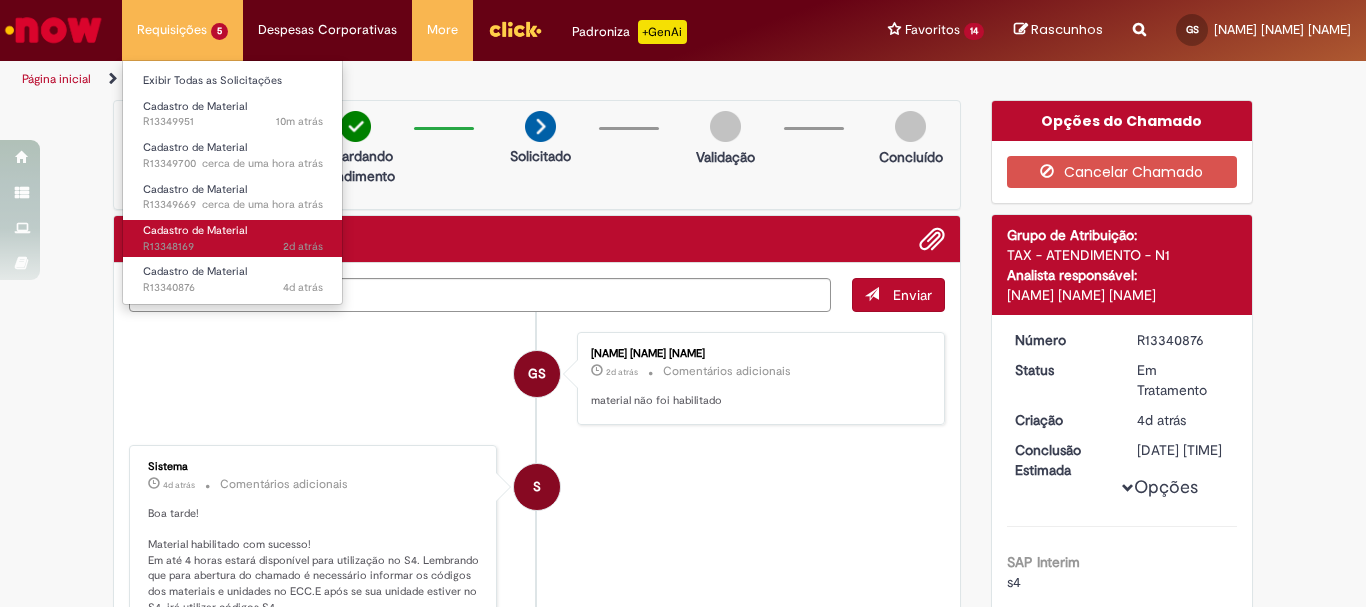 click on "Cadastro de Material" at bounding box center (195, 230) 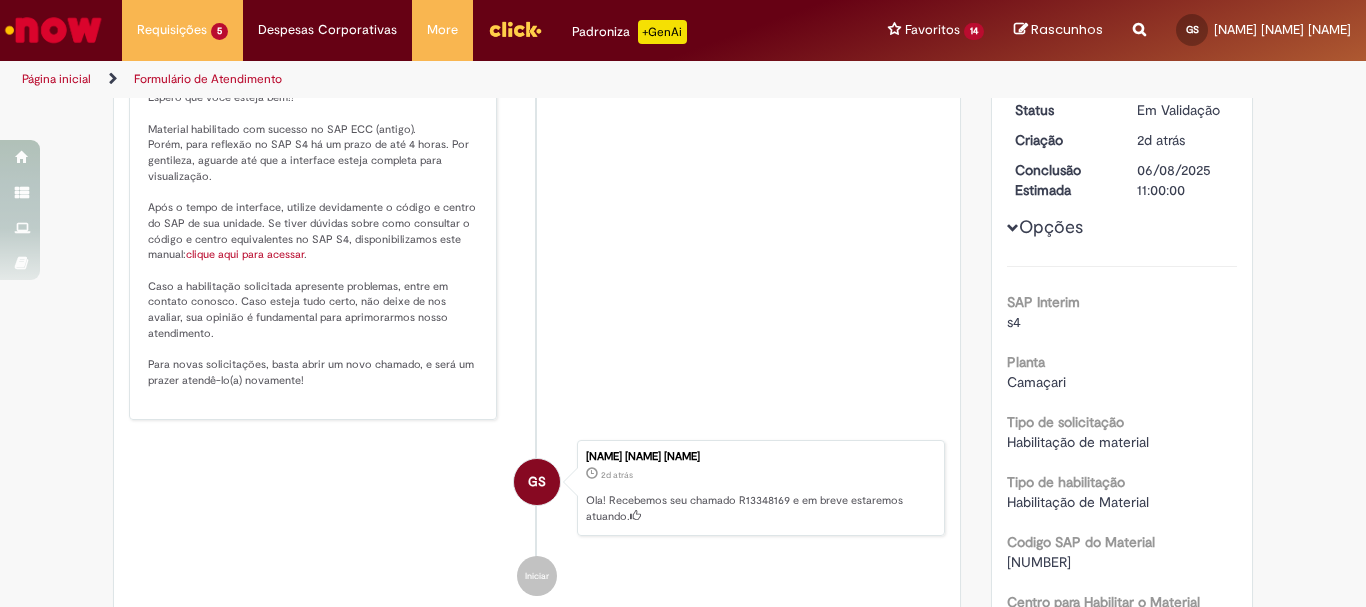 scroll, scrollTop: 500, scrollLeft: 0, axis: vertical 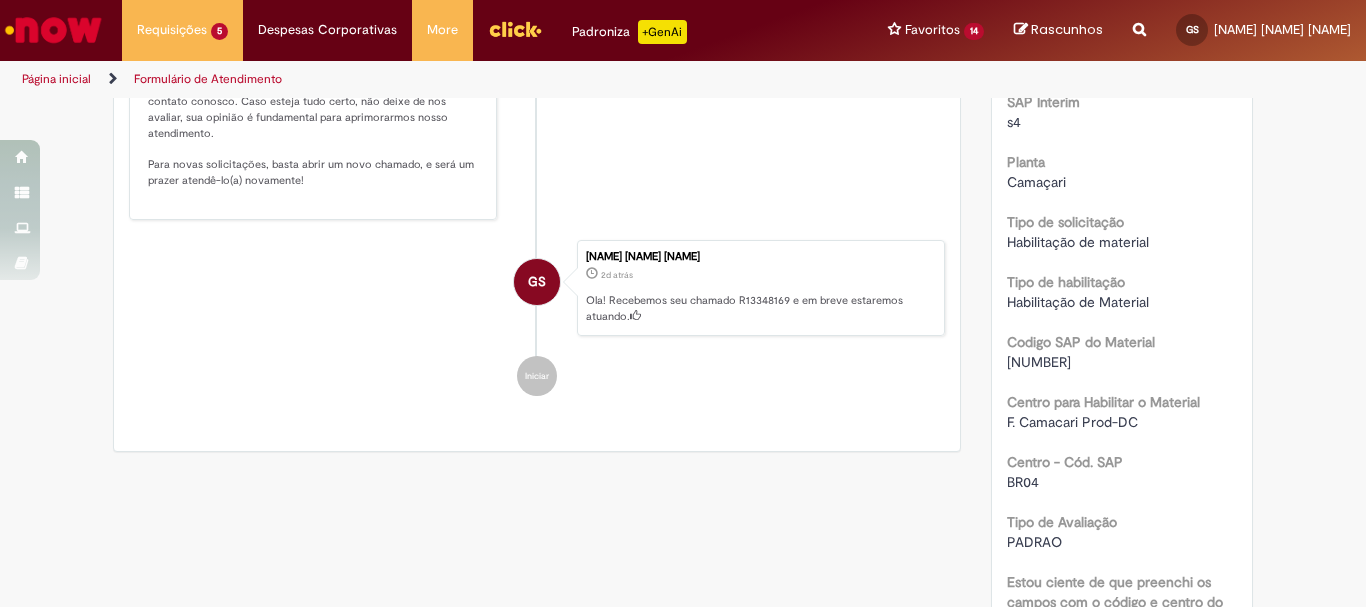 click on "[NUMBER]" at bounding box center [1039, 362] 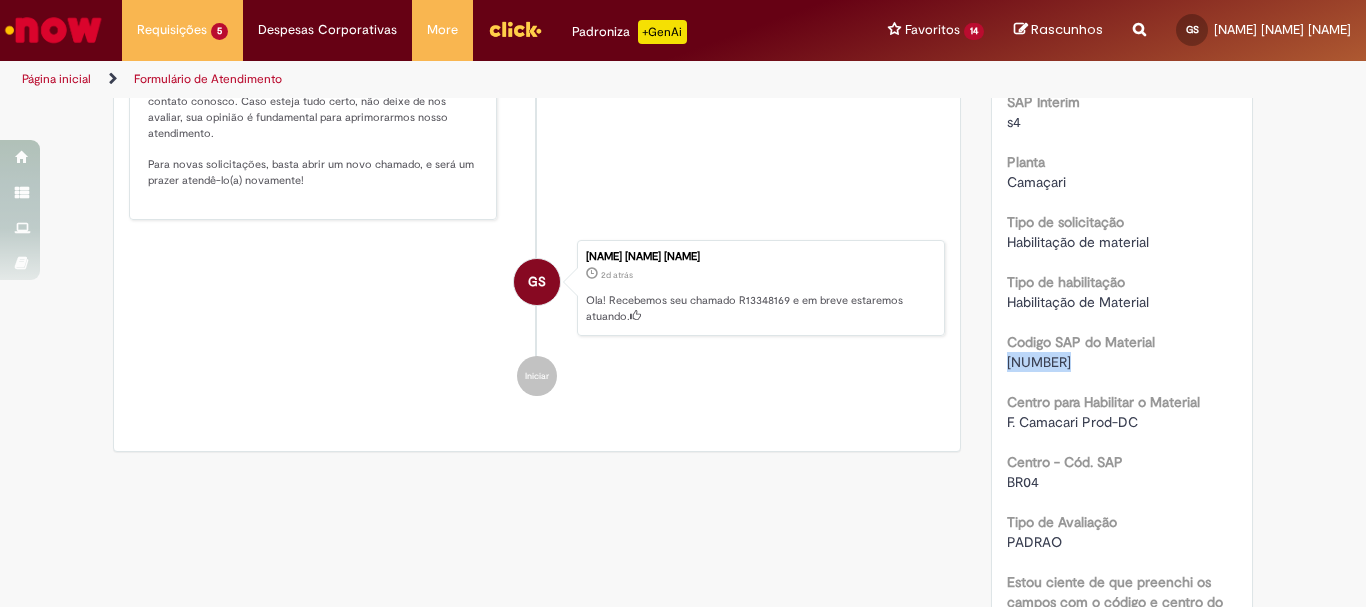 click on "[NUMBER]" at bounding box center (1039, 362) 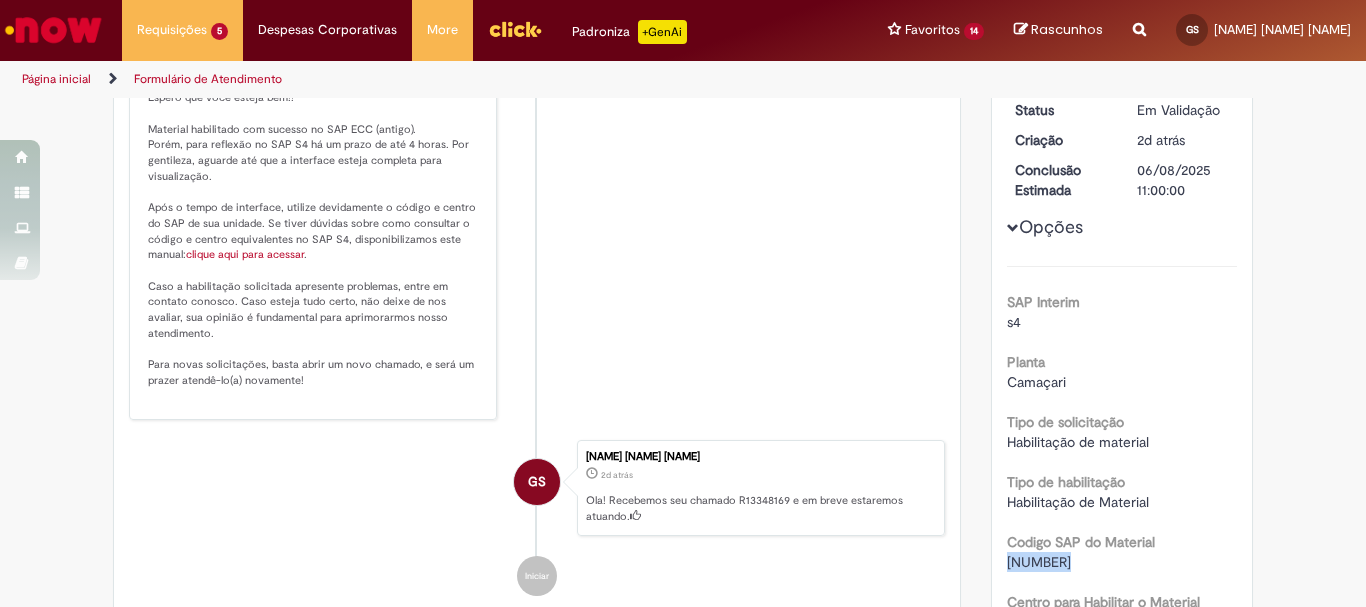 scroll, scrollTop: 0, scrollLeft: 0, axis: both 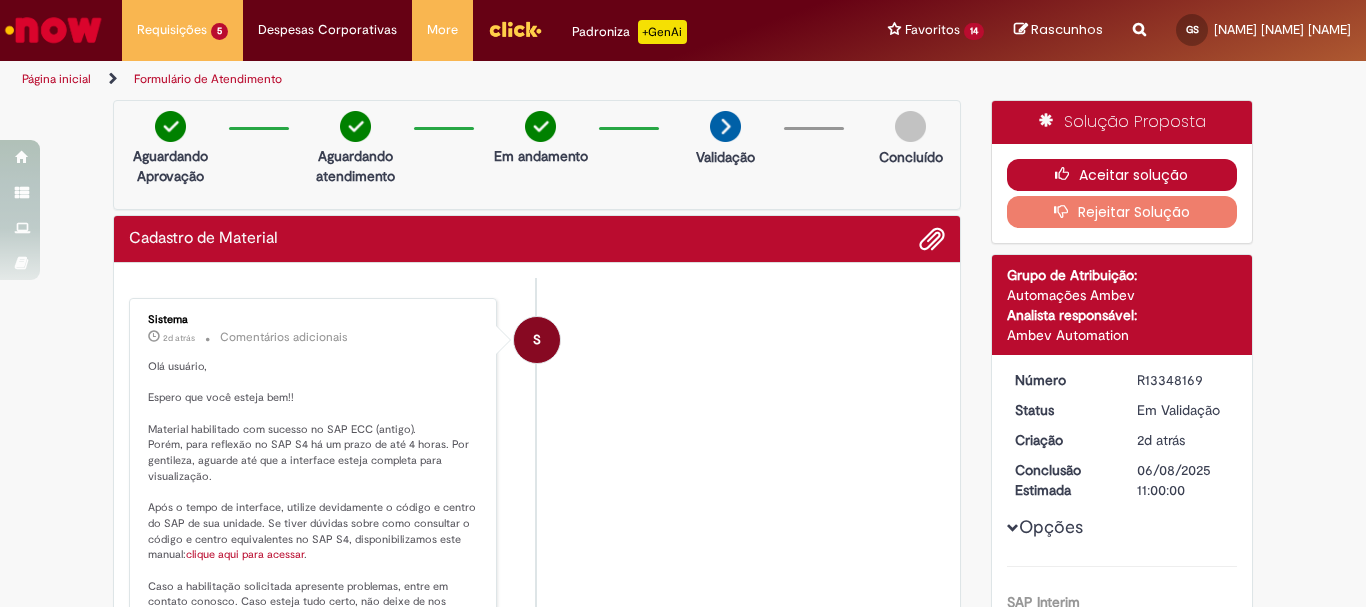 click on "Aceitar solução" at bounding box center (1122, 175) 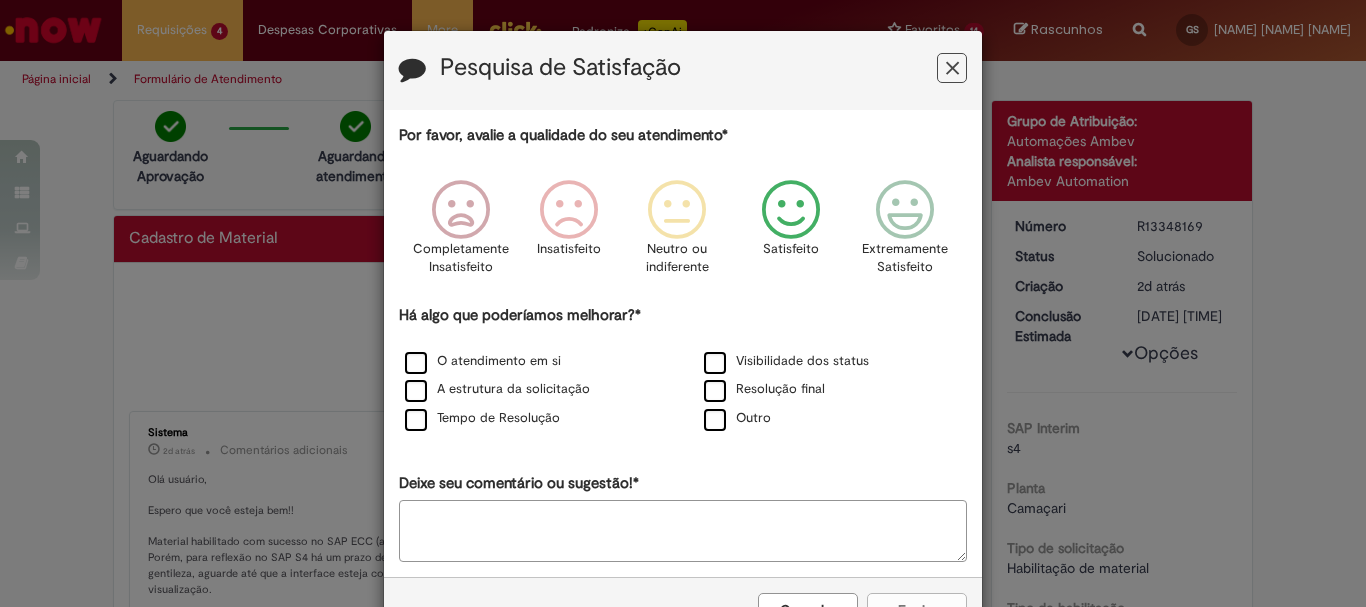 click at bounding box center (791, 210) 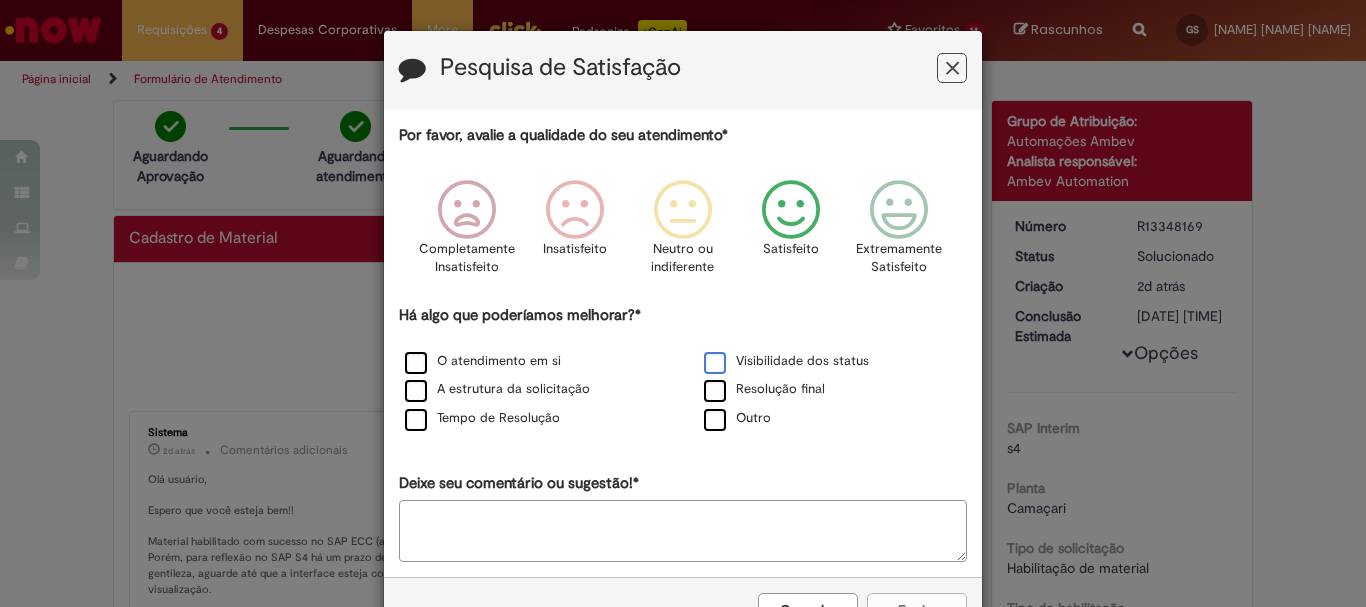 click on "Visibilidade dos status" at bounding box center (786, 361) 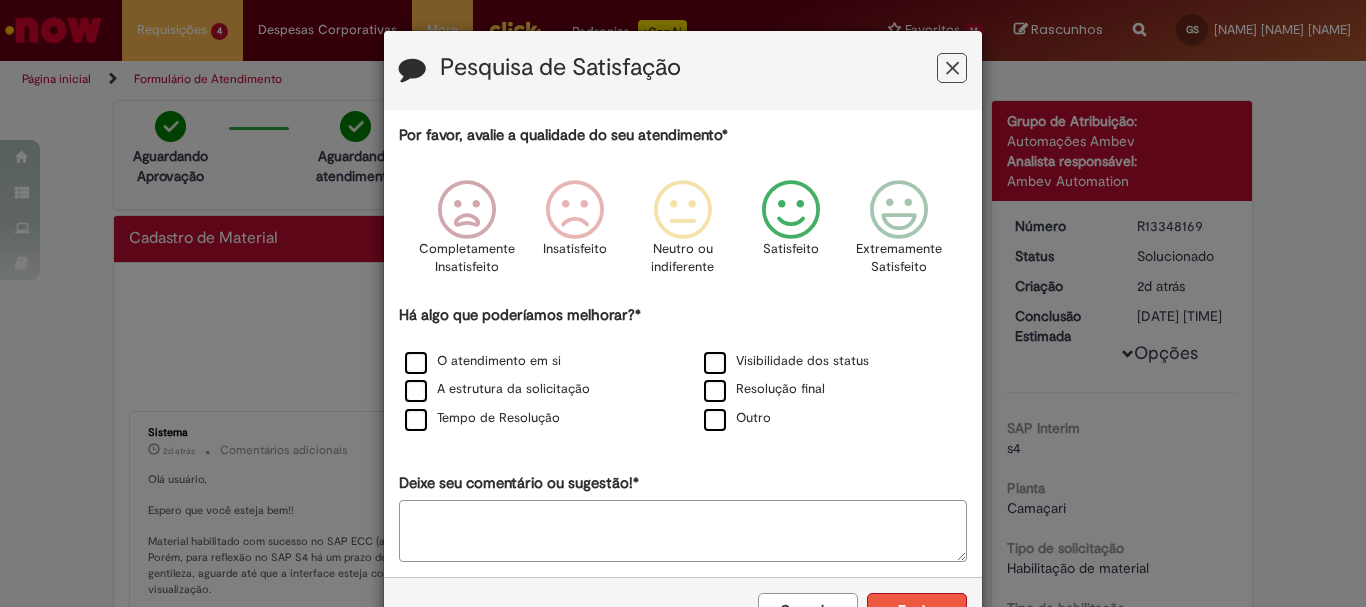 click on "Enviar" at bounding box center [917, 610] 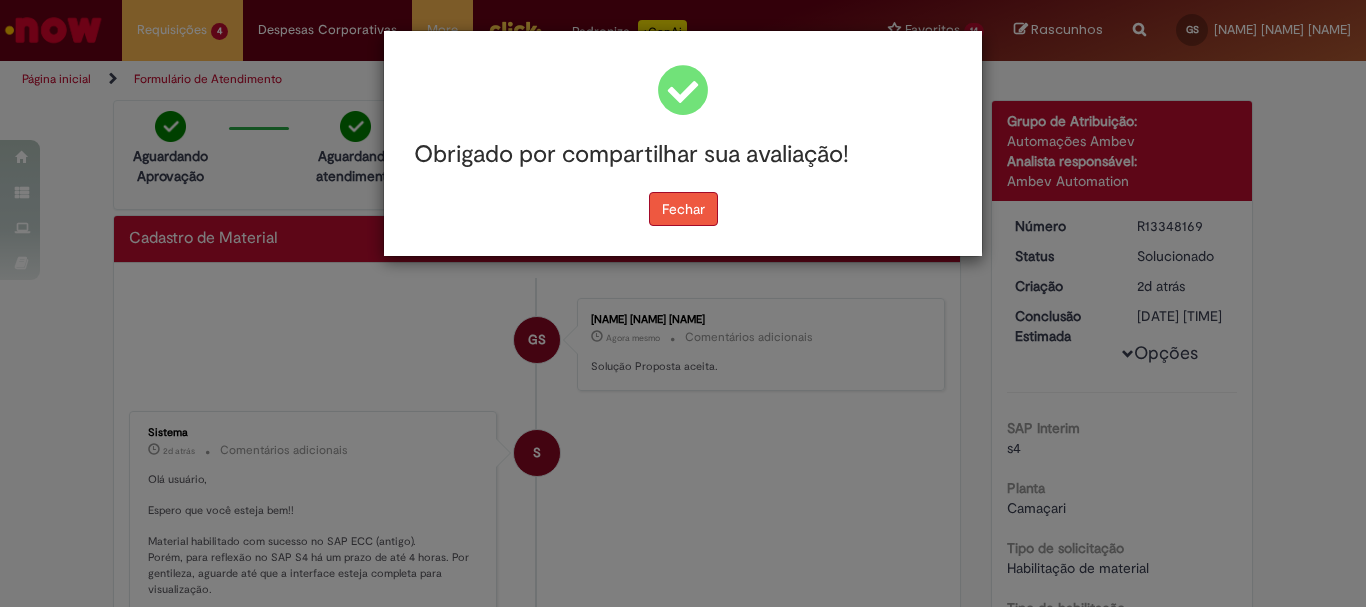 click on "Fechar" at bounding box center [683, 209] 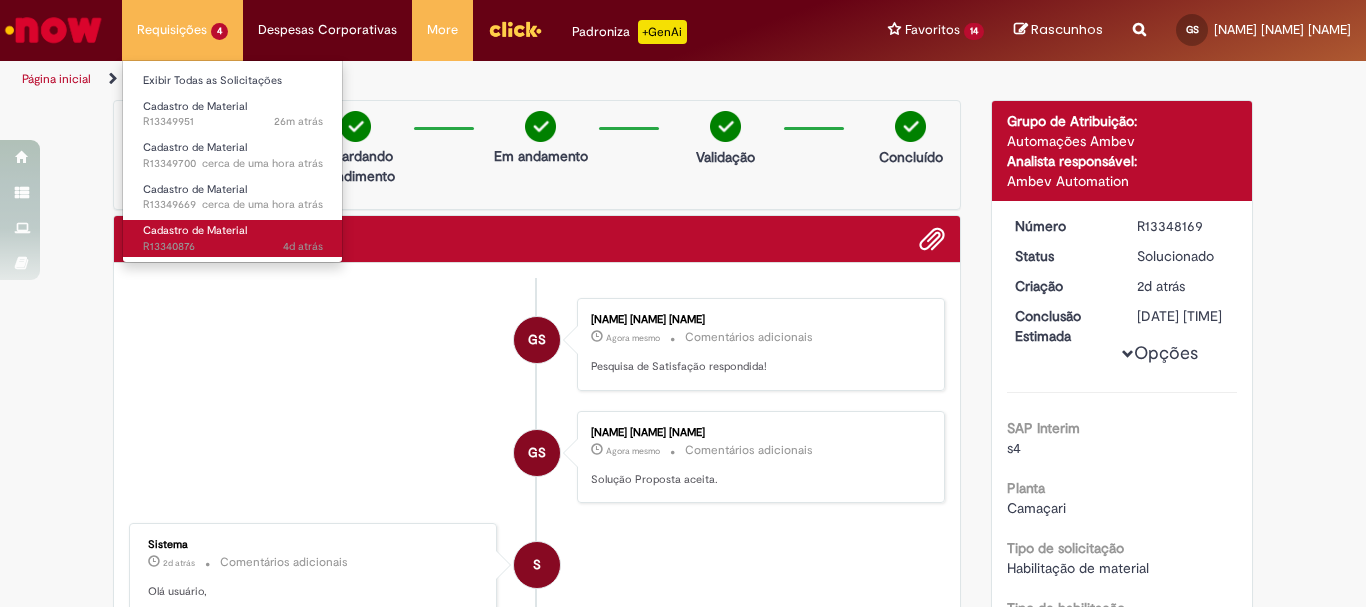click on "Cadastro de Material" at bounding box center (195, 230) 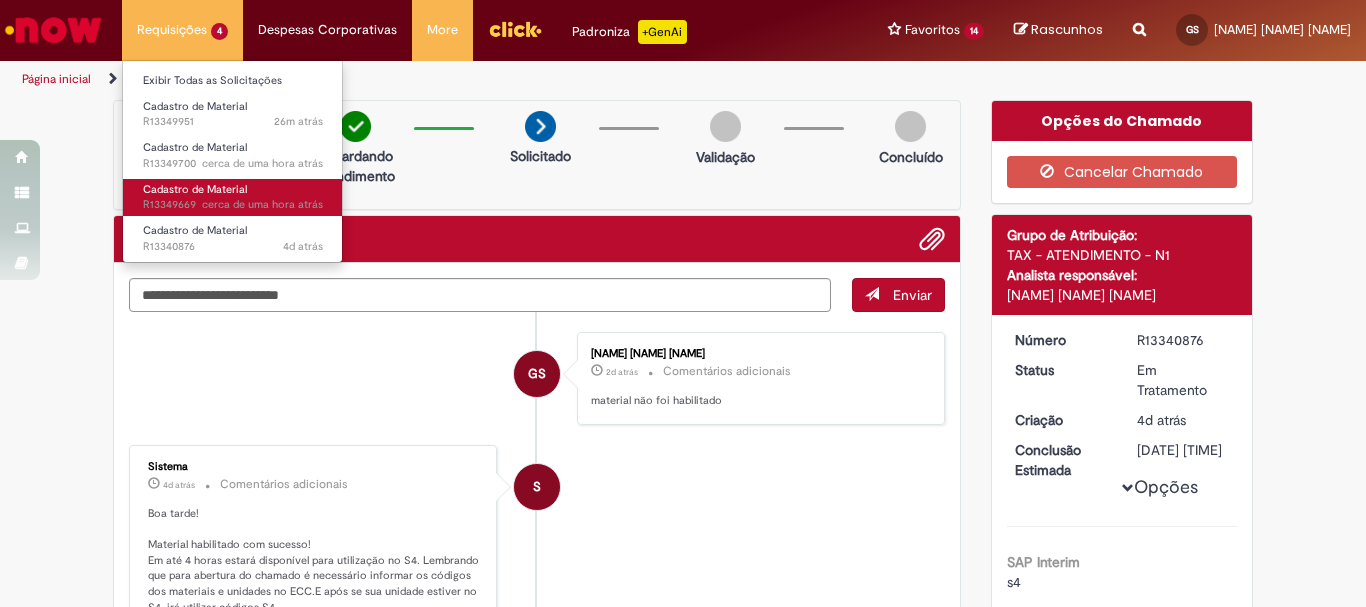 click on "cerca de uma hora atrás" at bounding box center (262, 204) 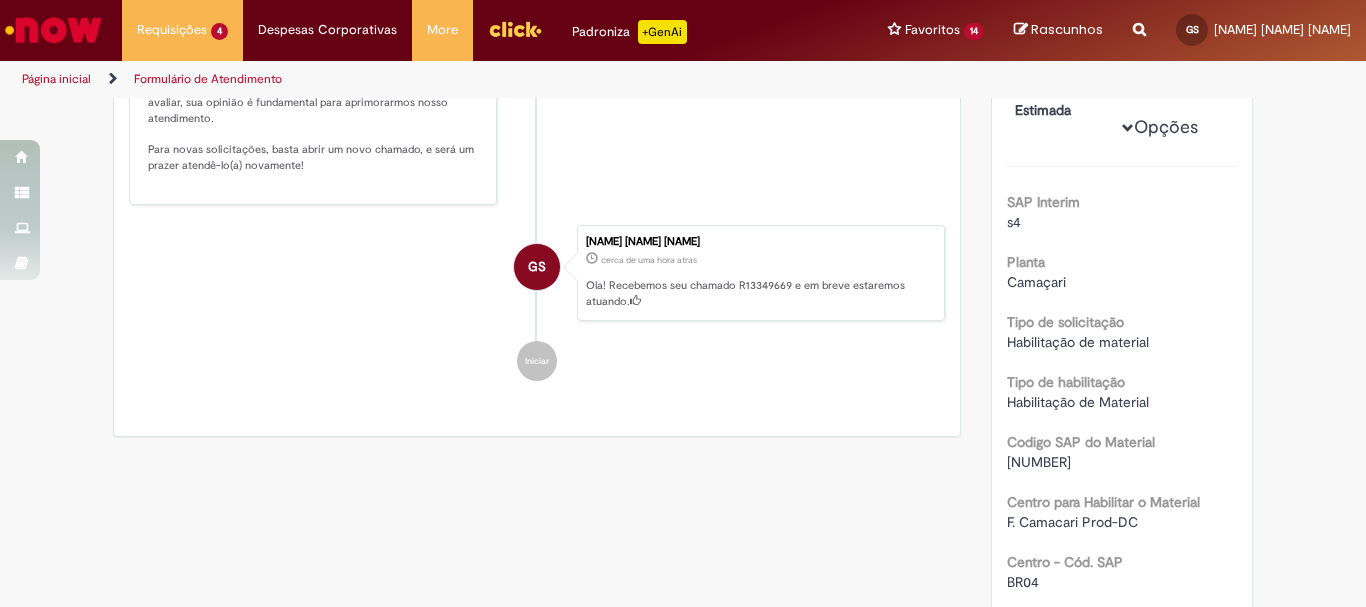 scroll, scrollTop: 515, scrollLeft: 0, axis: vertical 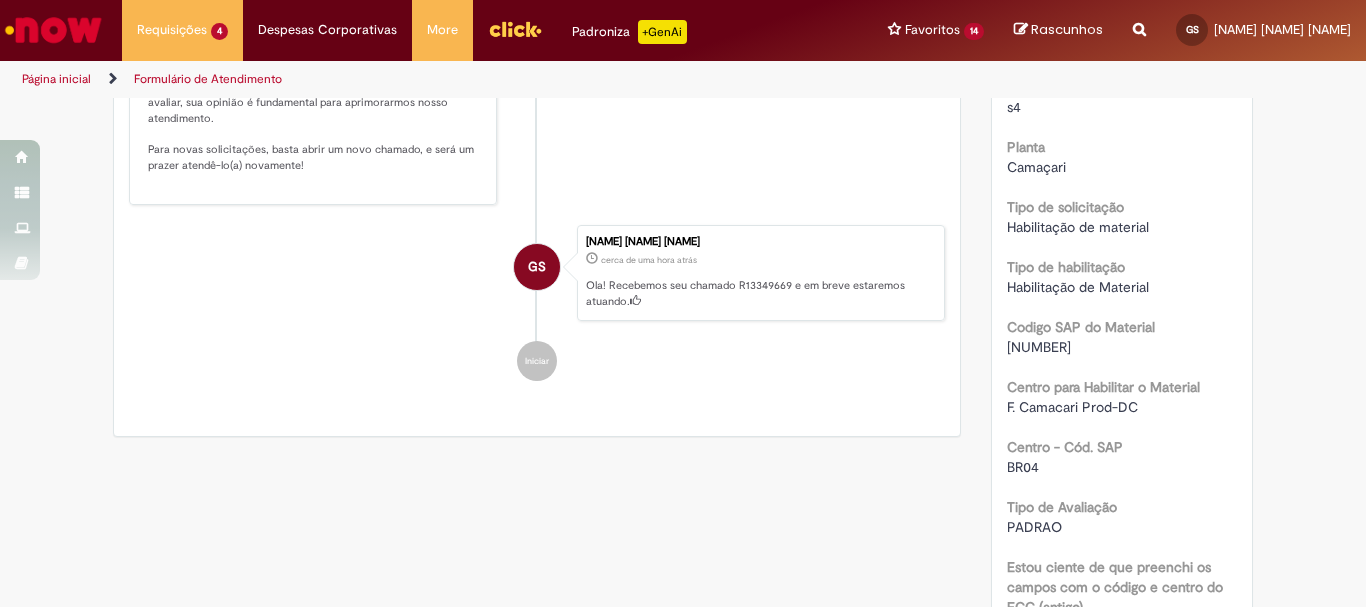 click on "[NUMBER]" at bounding box center [1039, 347] 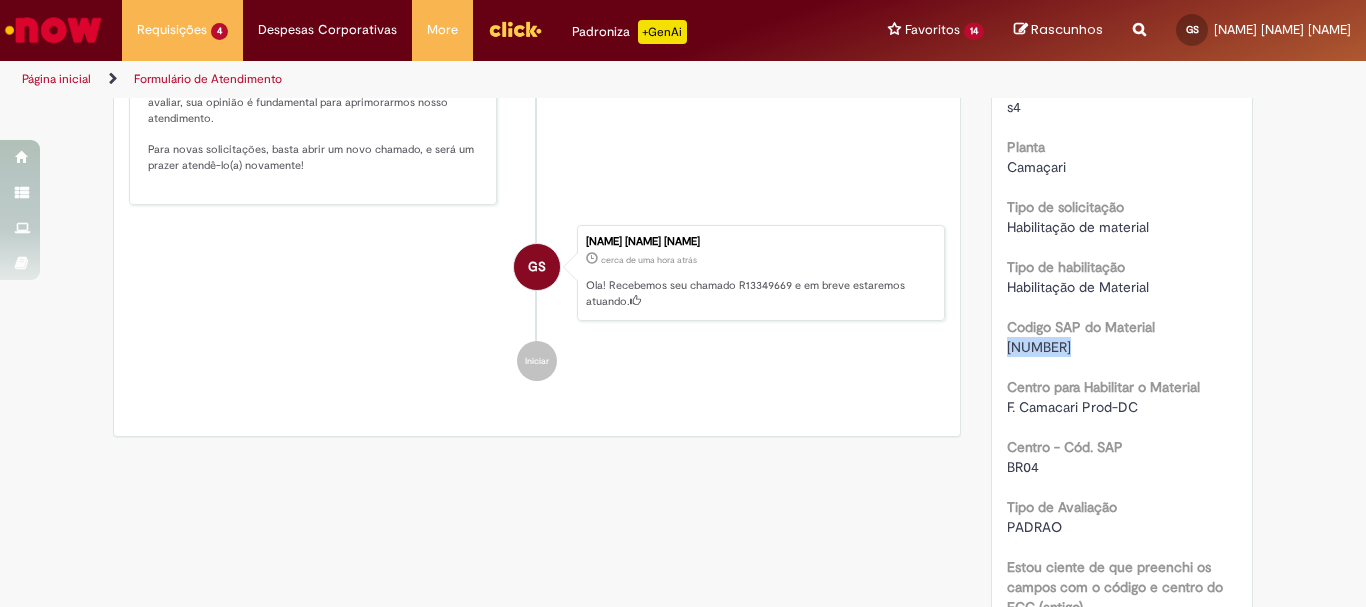 copy on "[NUMBER]" 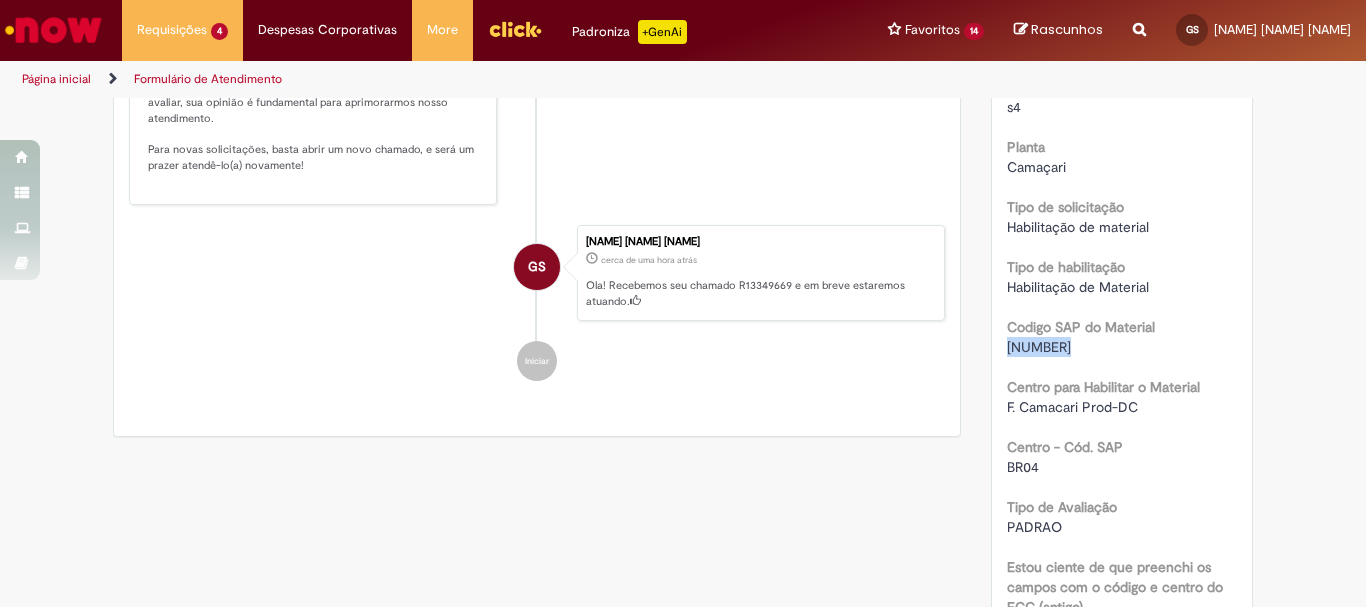 scroll, scrollTop: 115, scrollLeft: 0, axis: vertical 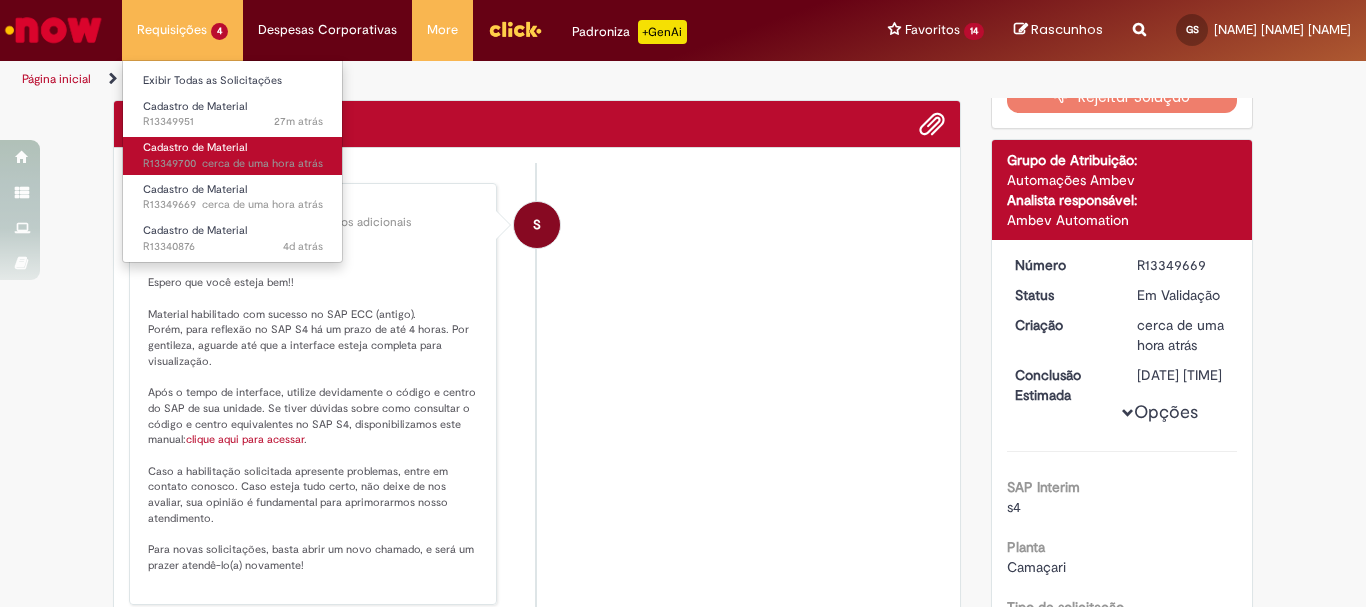 click on "Cadastro de Material
cerca de uma hora atrás cerca de uma hora atrás  R13349700" at bounding box center (233, 155) 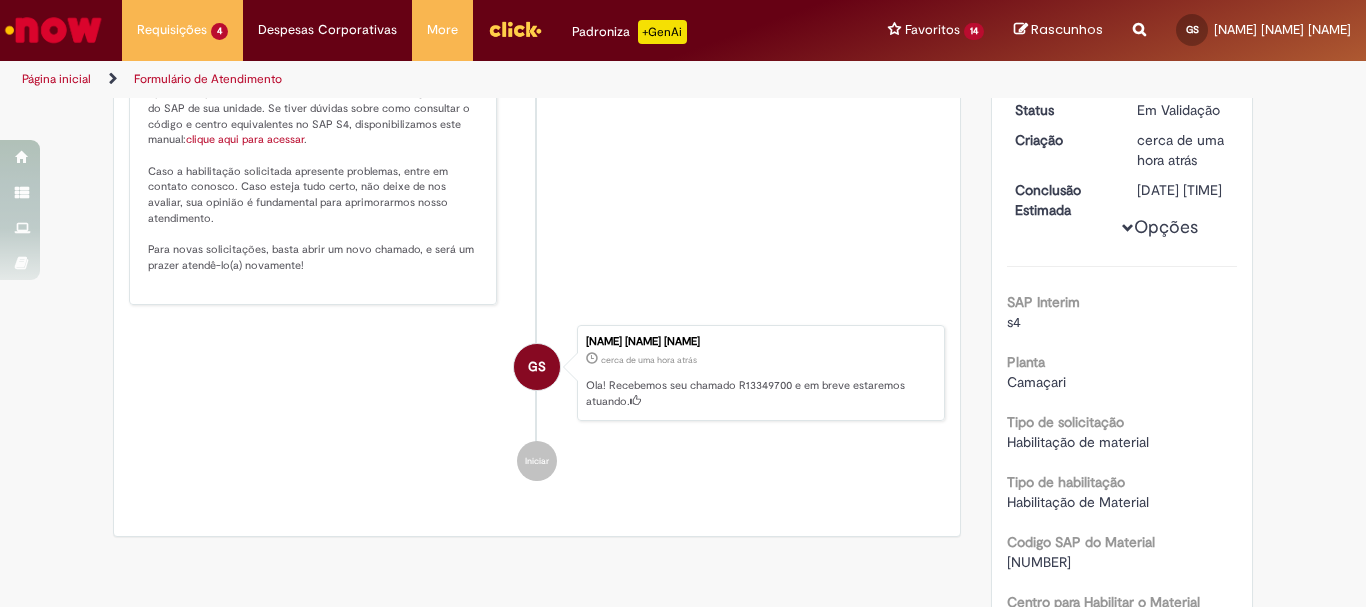 scroll, scrollTop: 400, scrollLeft: 0, axis: vertical 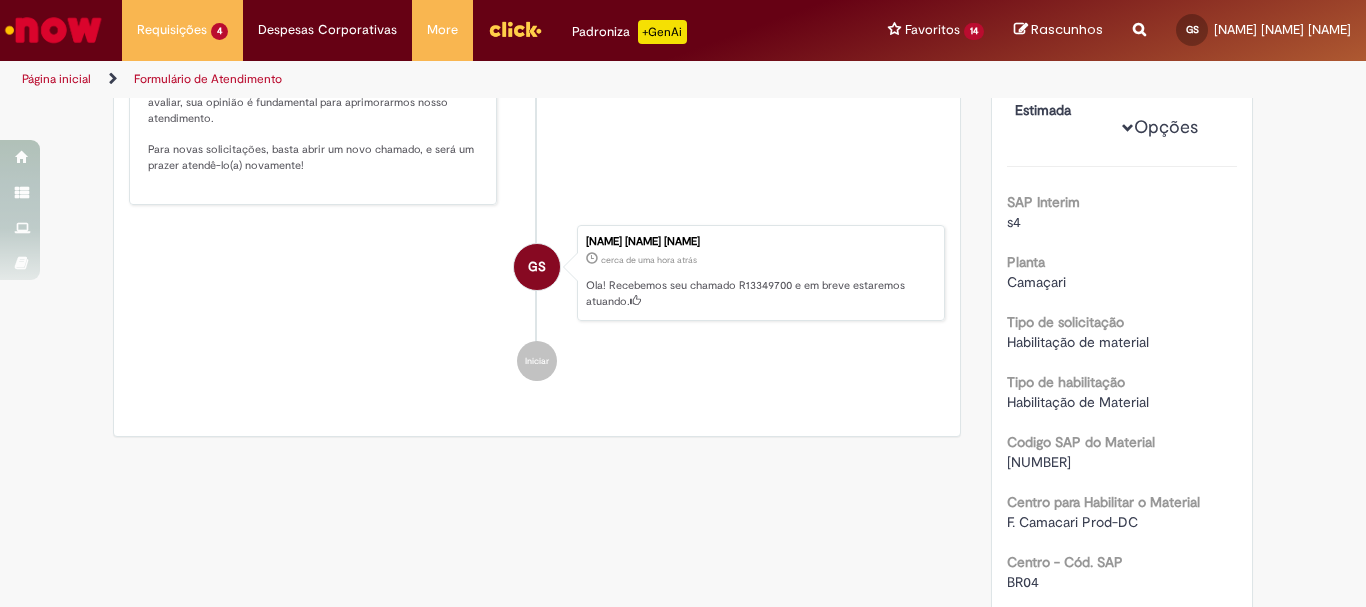 click on "BR04" at bounding box center (1122, 582) 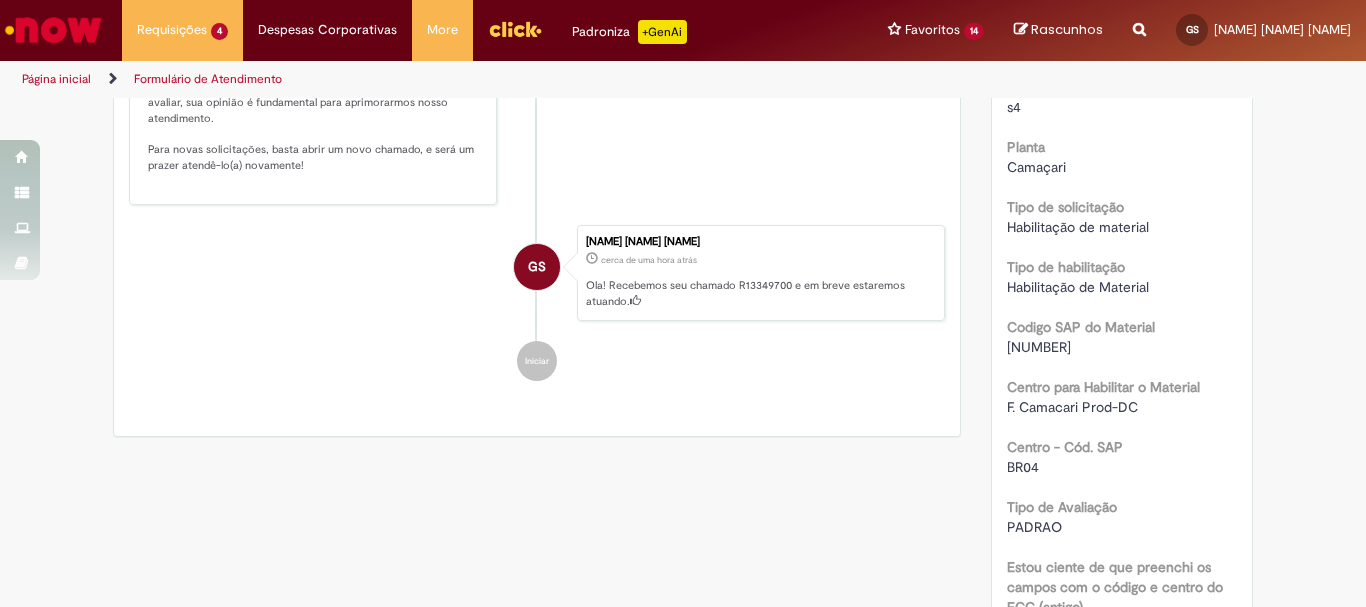 click on "BR04" at bounding box center [1122, 467] 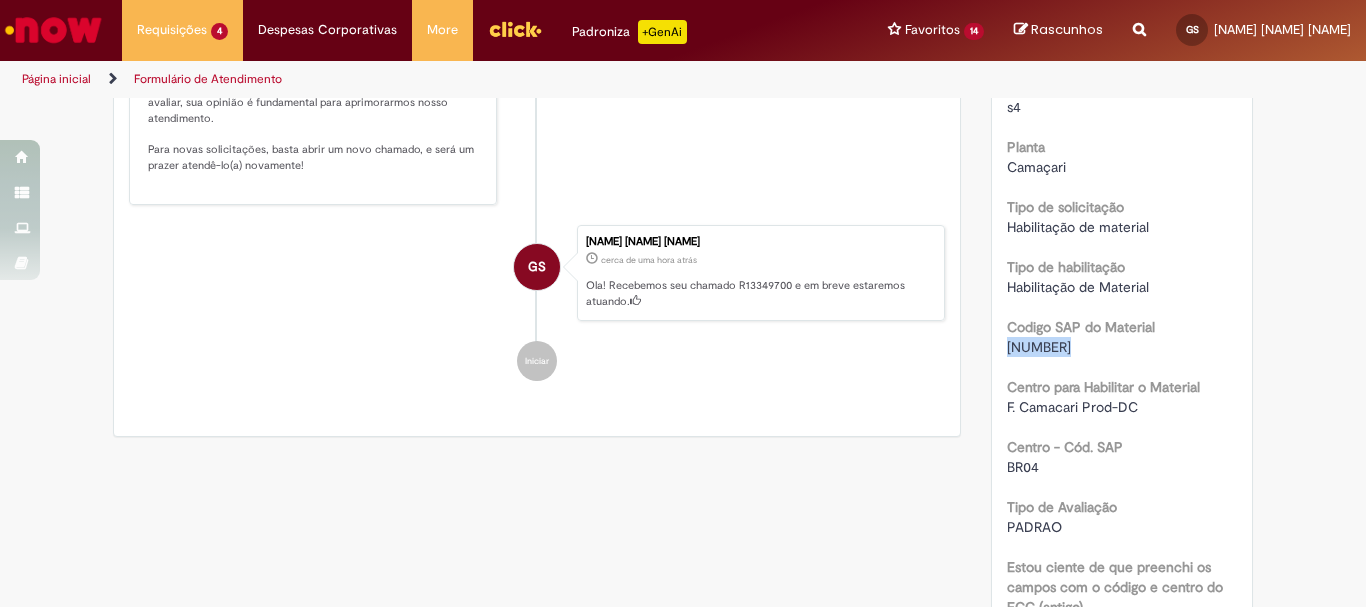 click on "[NUMBER]" at bounding box center (1039, 347) 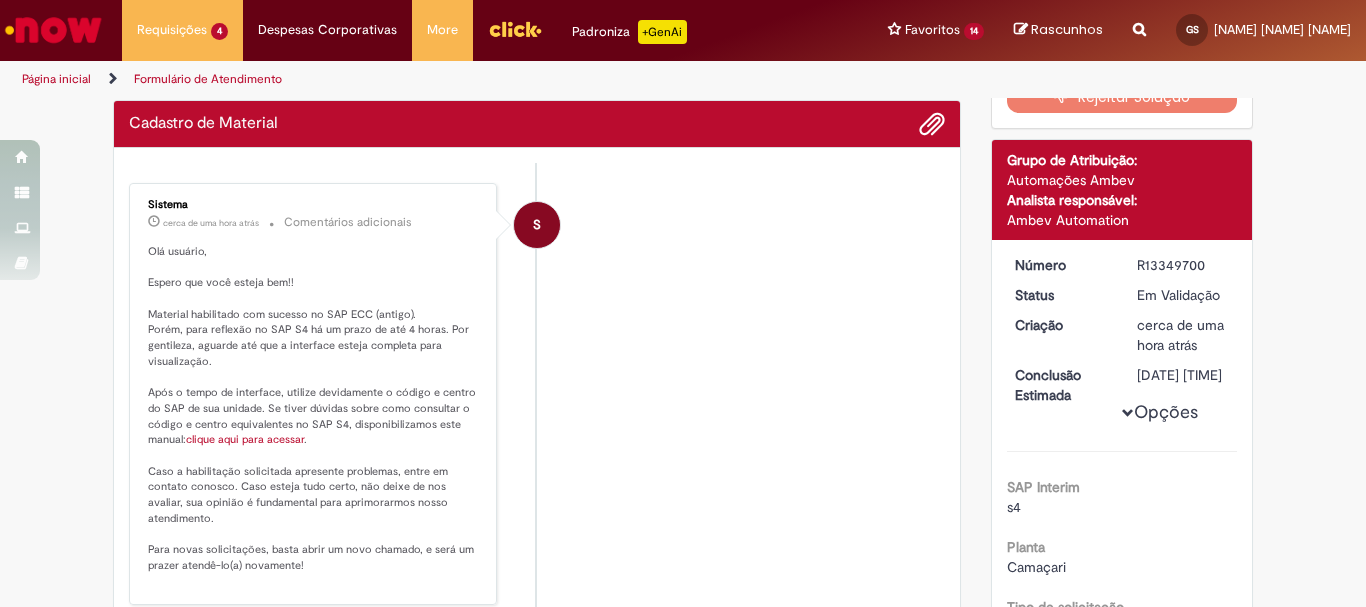 scroll, scrollTop: 15, scrollLeft: 0, axis: vertical 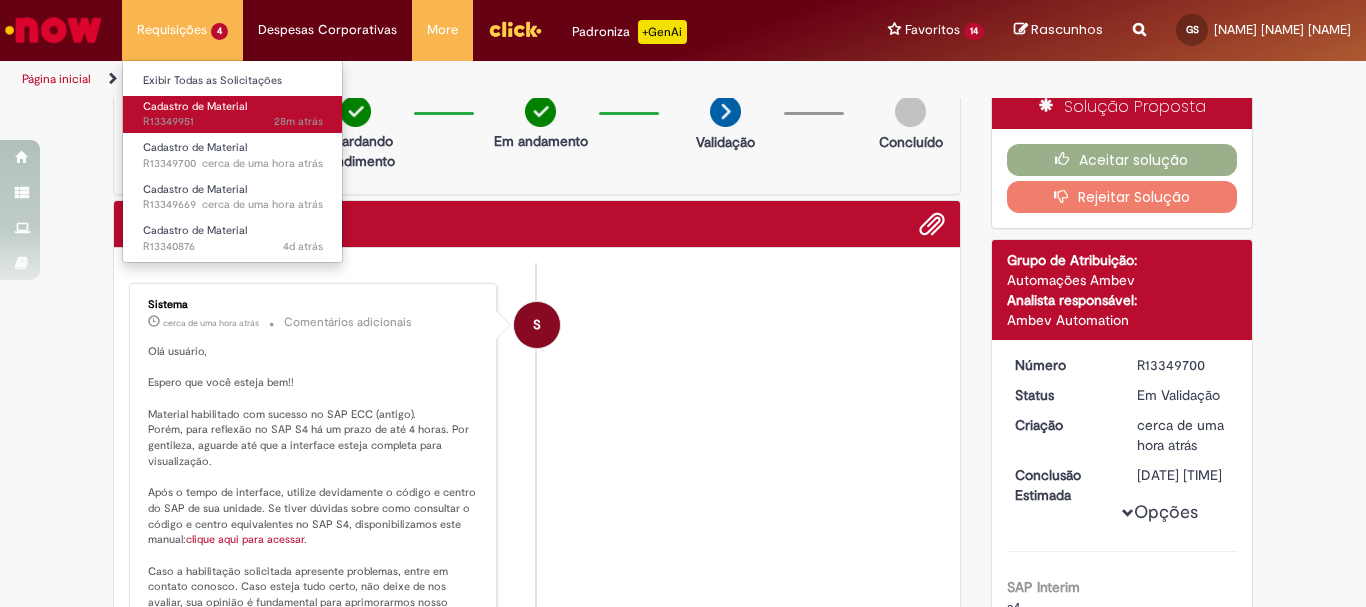 click on "Cadastro de Material" at bounding box center (195, 106) 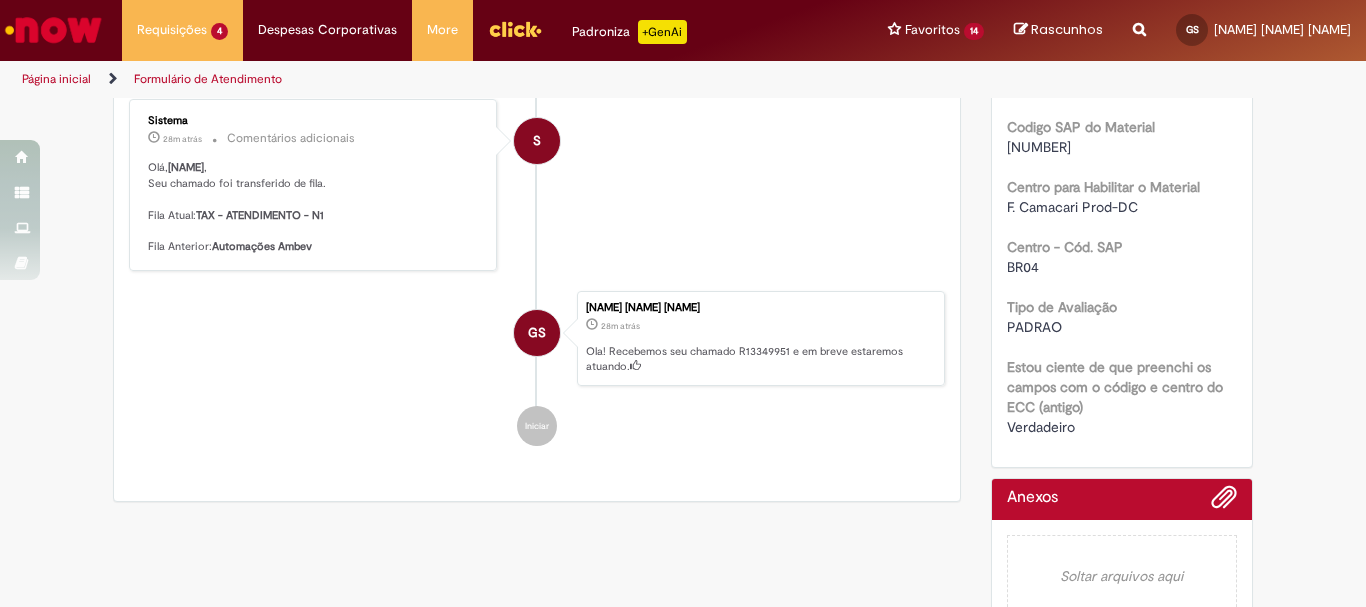 scroll, scrollTop: 715, scrollLeft: 0, axis: vertical 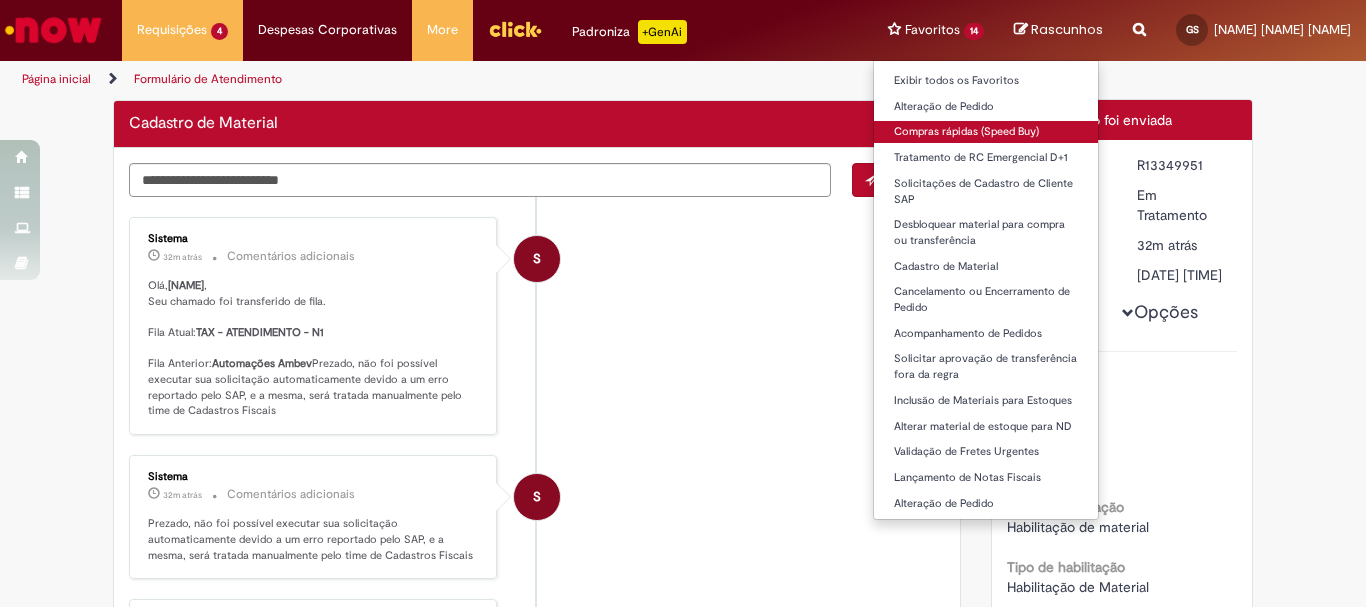 click on "Compras rápidas (Speed Buy)" at bounding box center [986, 132] 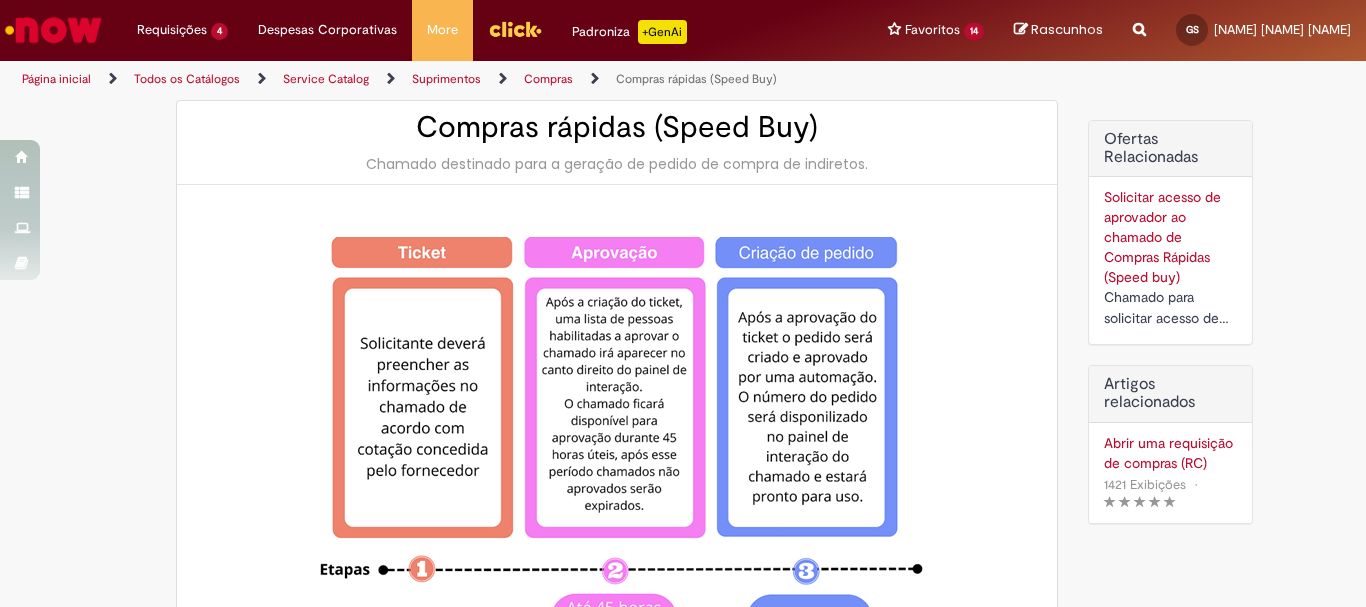 type on "********" 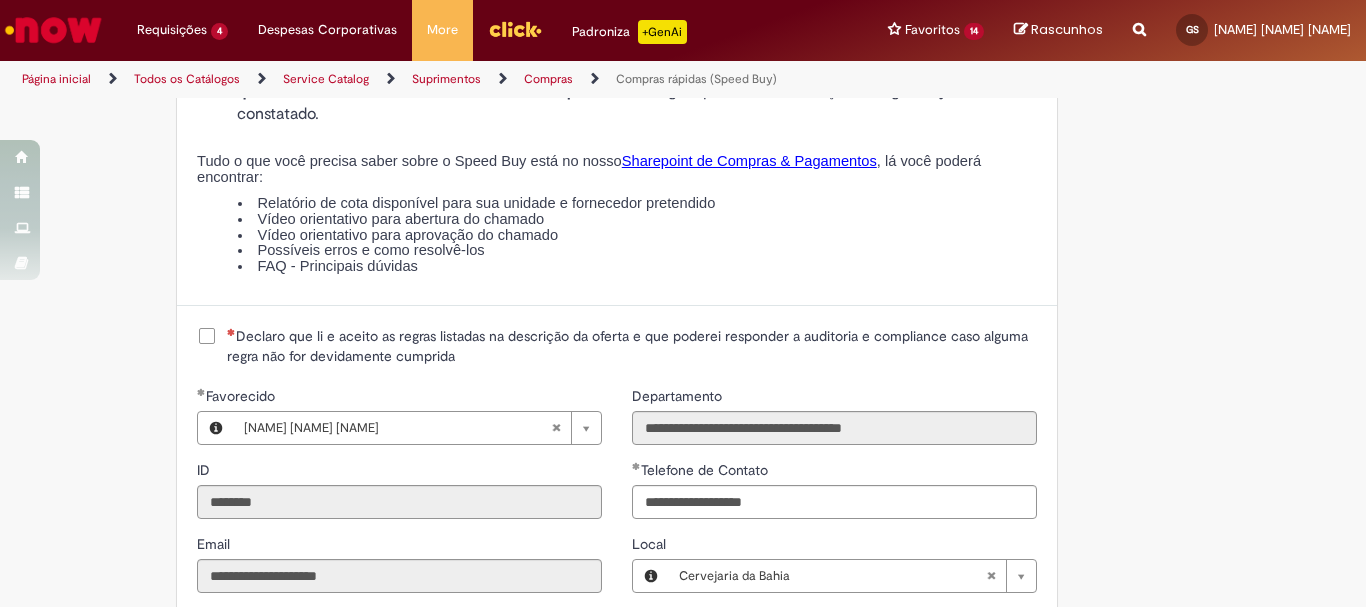 scroll, scrollTop: 2500, scrollLeft: 0, axis: vertical 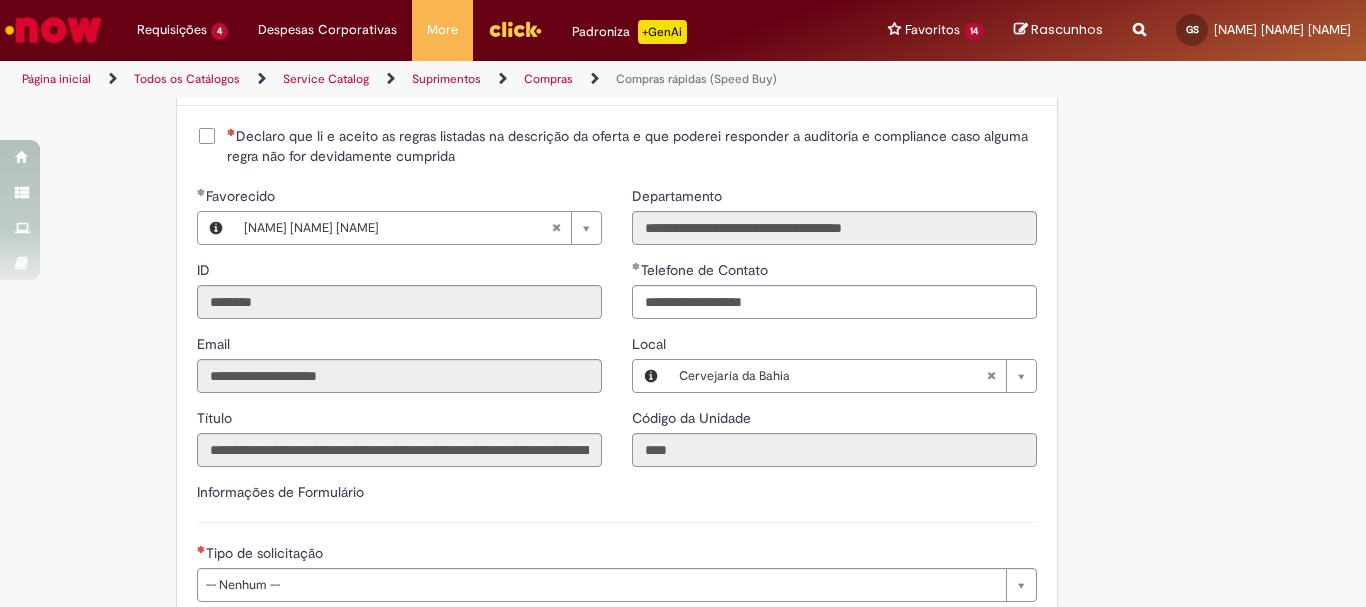 click on "Declaro que li e aceito as regras listadas na descrição da oferta e que poderei responder a auditoria e compliance caso alguma regra não for devidamente cumprida" at bounding box center [632, 146] 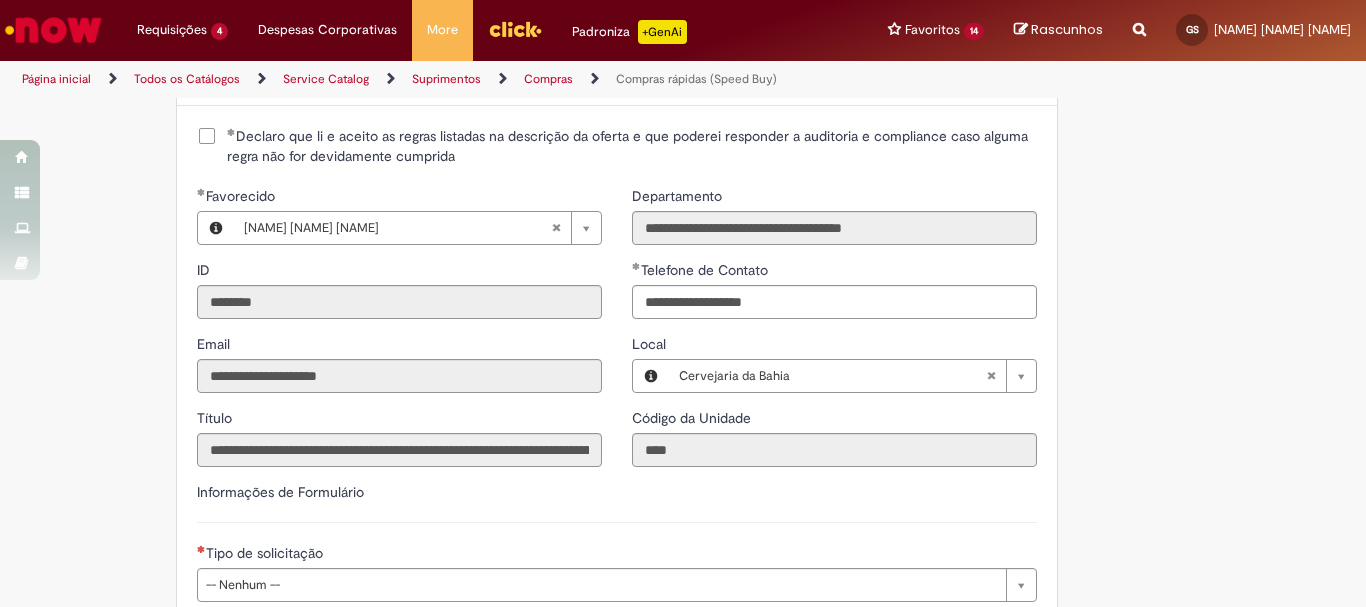 scroll, scrollTop: 2700, scrollLeft: 0, axis: vertical 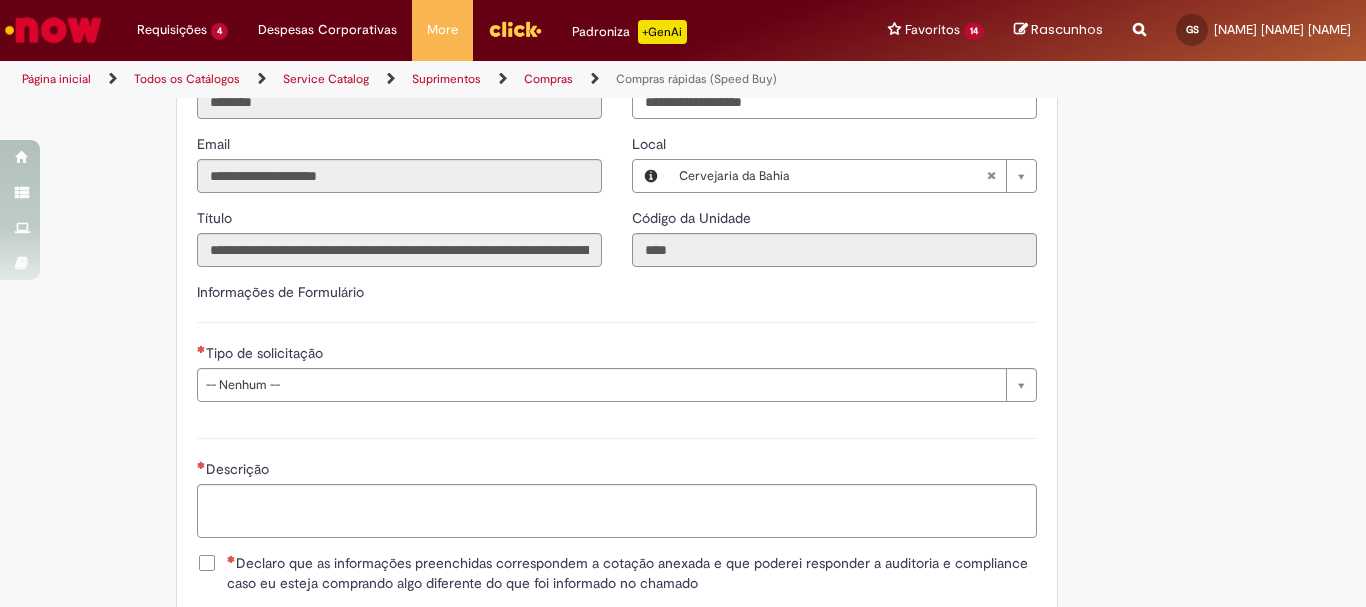 click on "Tipo de solicitação" at bounding box center (617, 355) 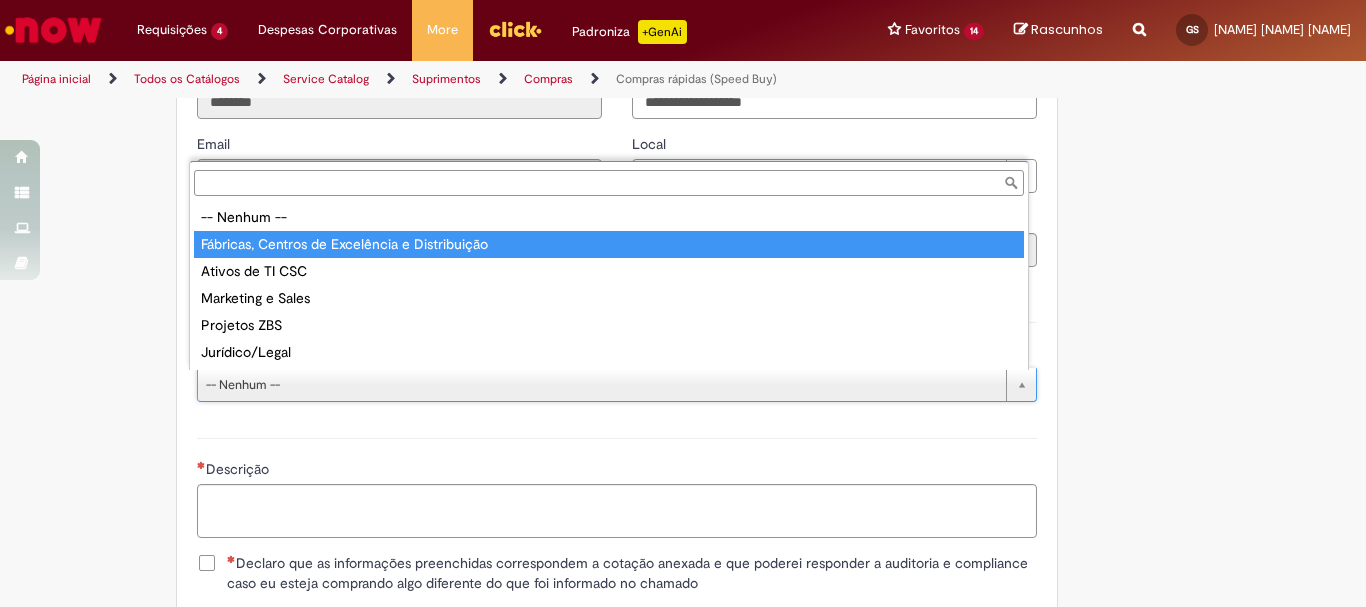 type on "**********" 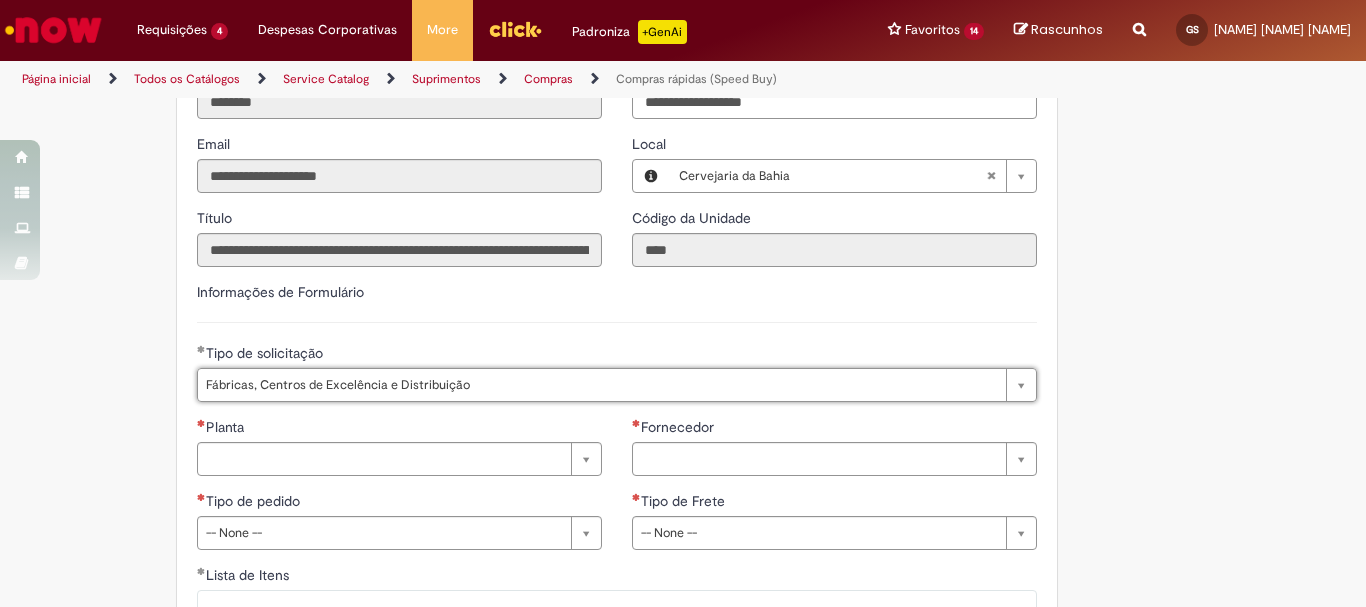 scroll, scrollTop: 2800, scrollLeft: 0, axis: vertical 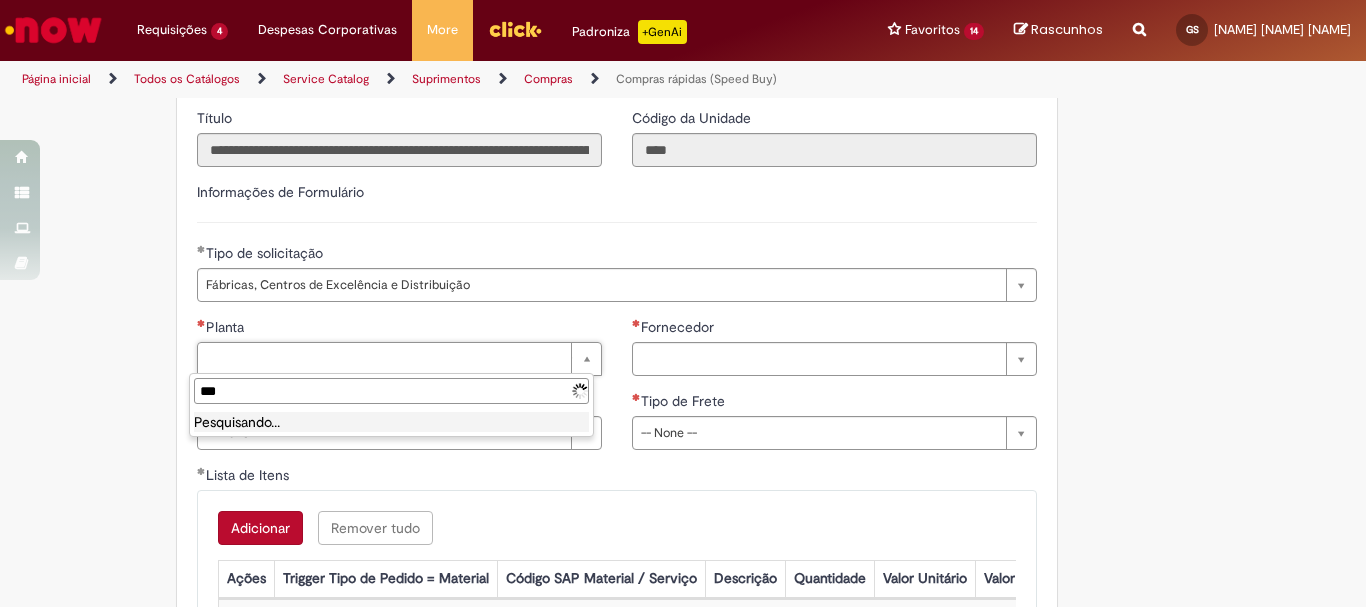 type on "****" 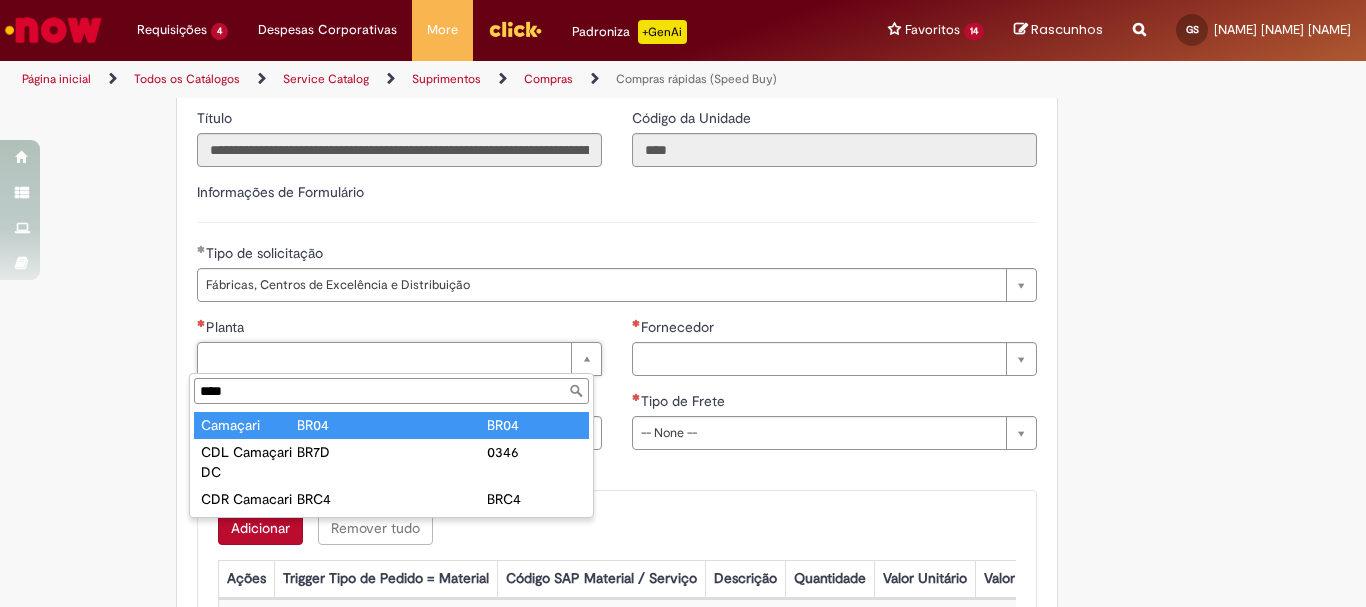 type on "********" 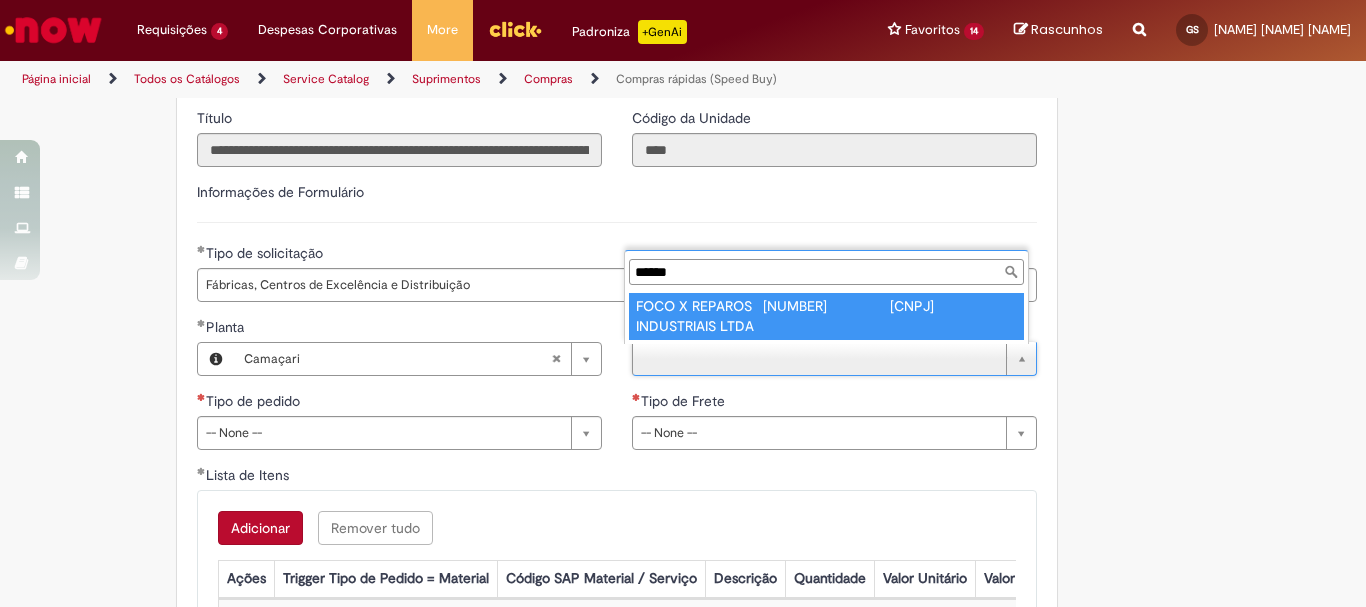 type on "******" 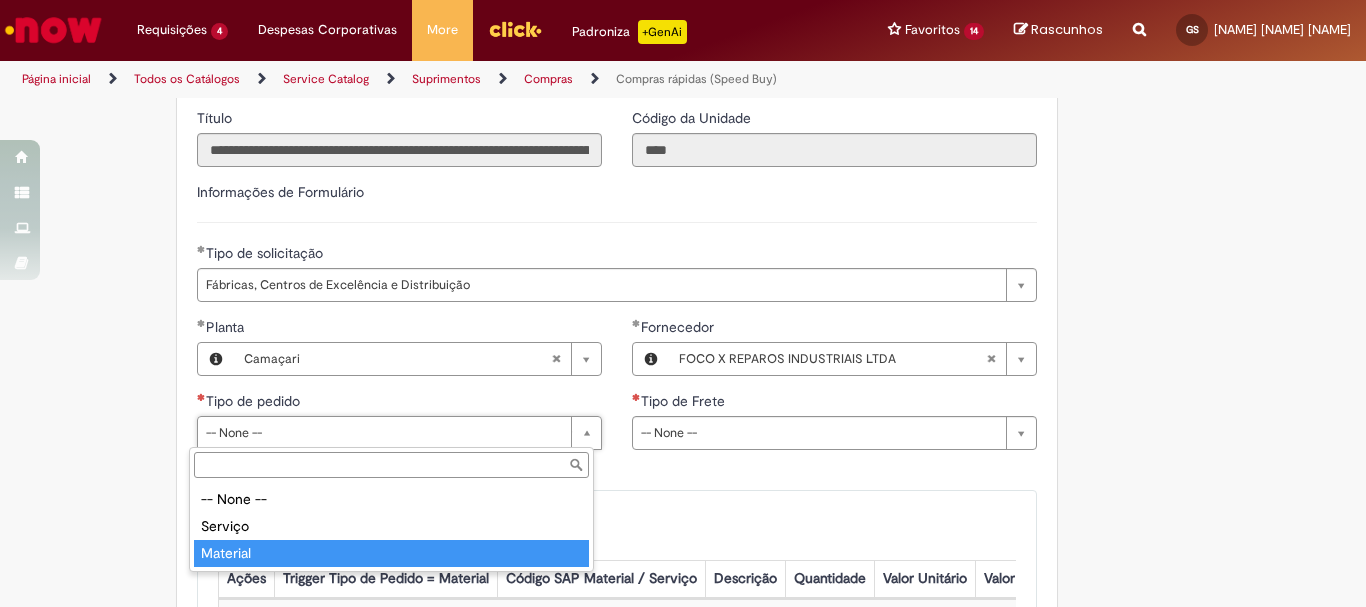 type on "********" 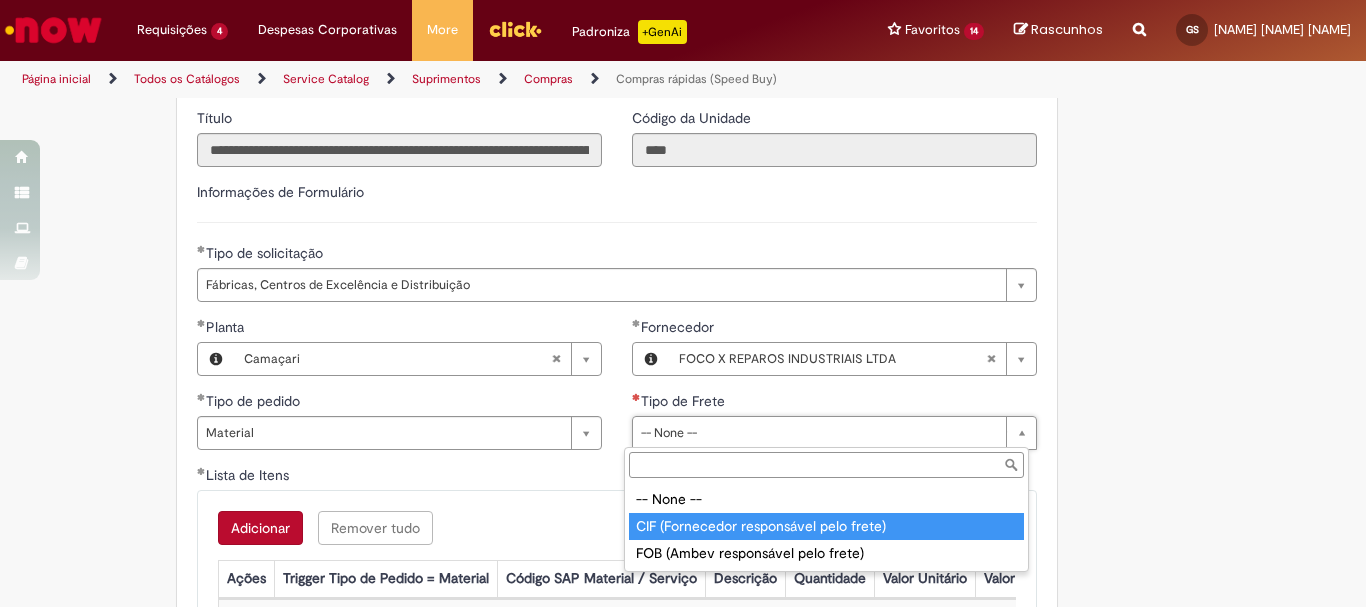 type on "**********" 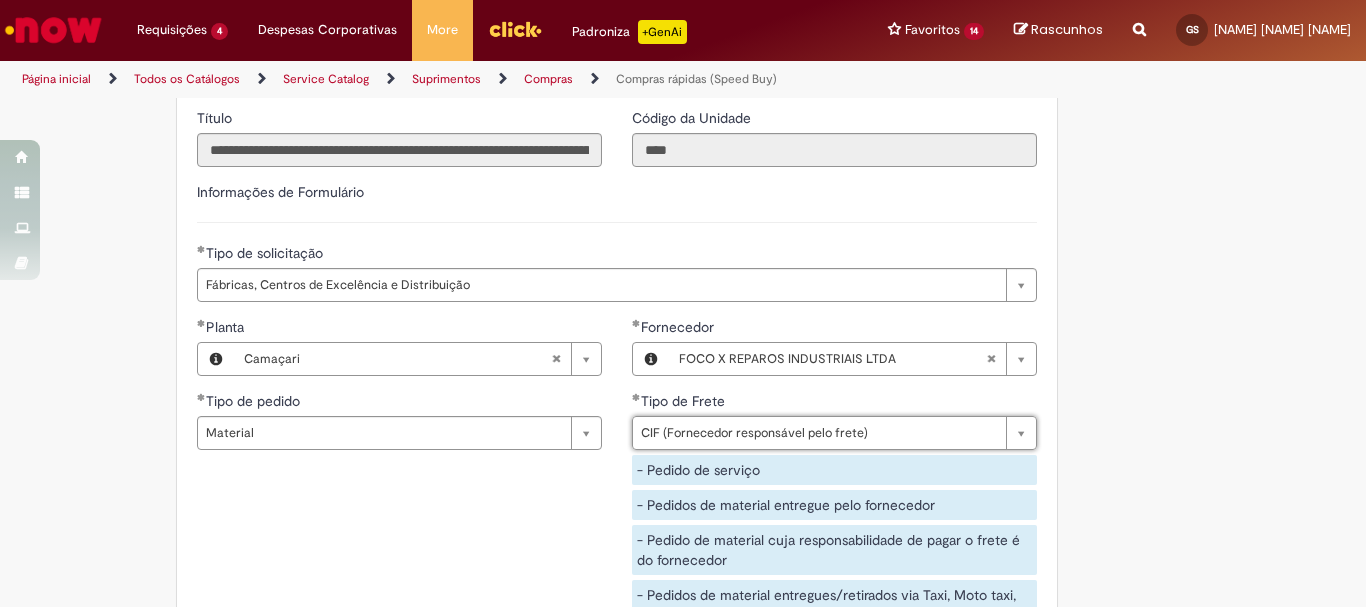 scroll, scrollTop: 3200, scrollLeft: 0, axis: vertical 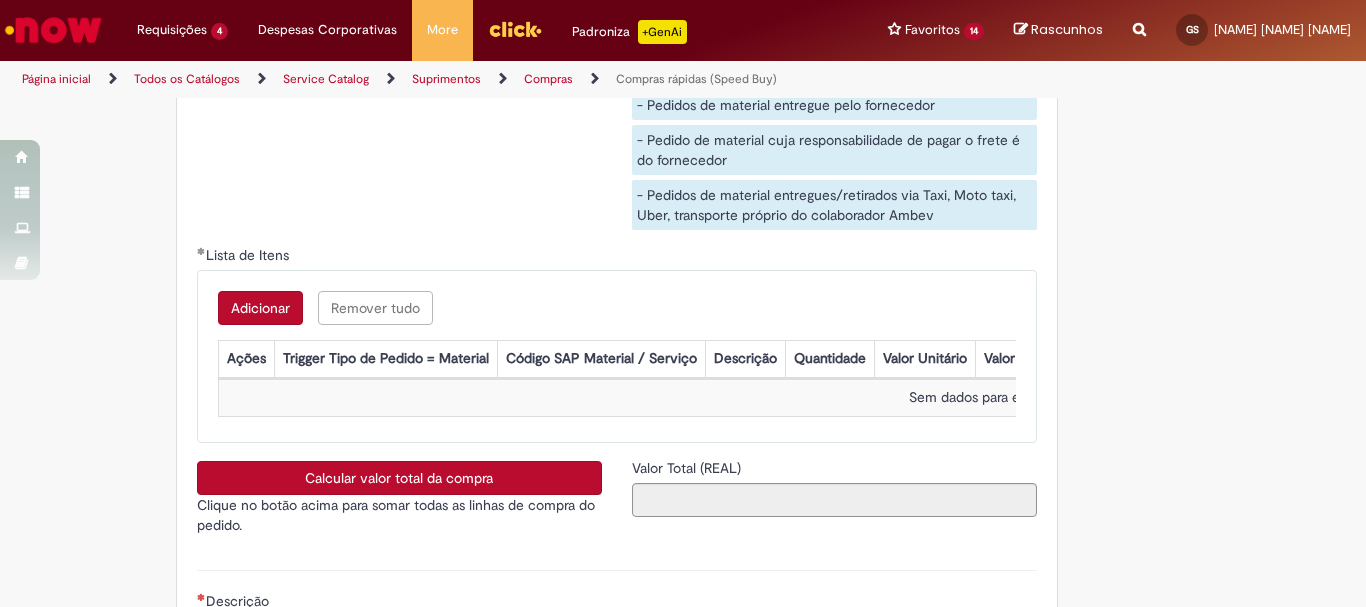 click on "Adicionar" at bounding box center (260, 308) 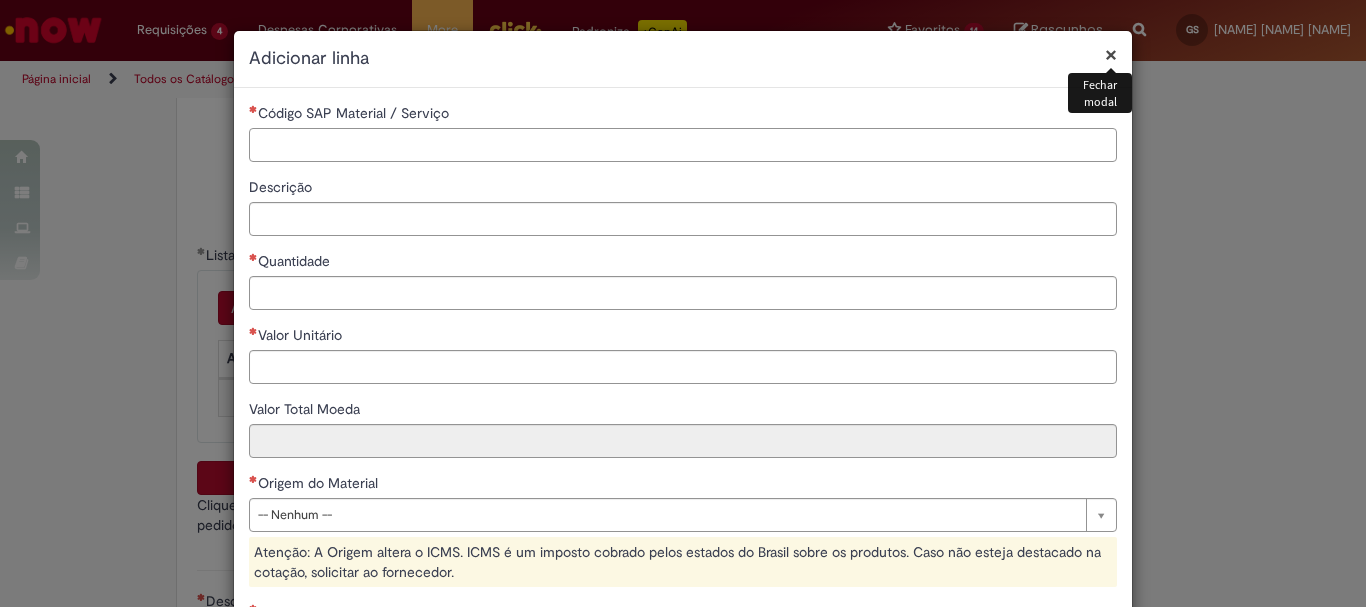 click on "Código SAP Material / Serviço" at bounding box center [683, 145] 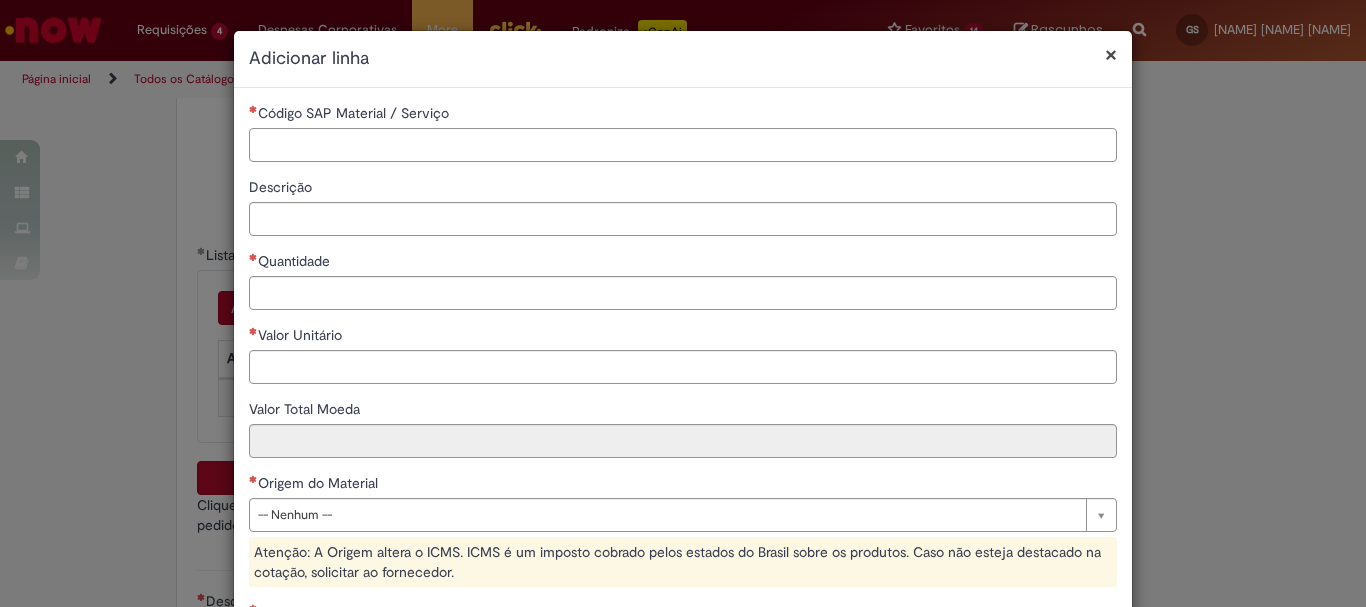 paste on "********" 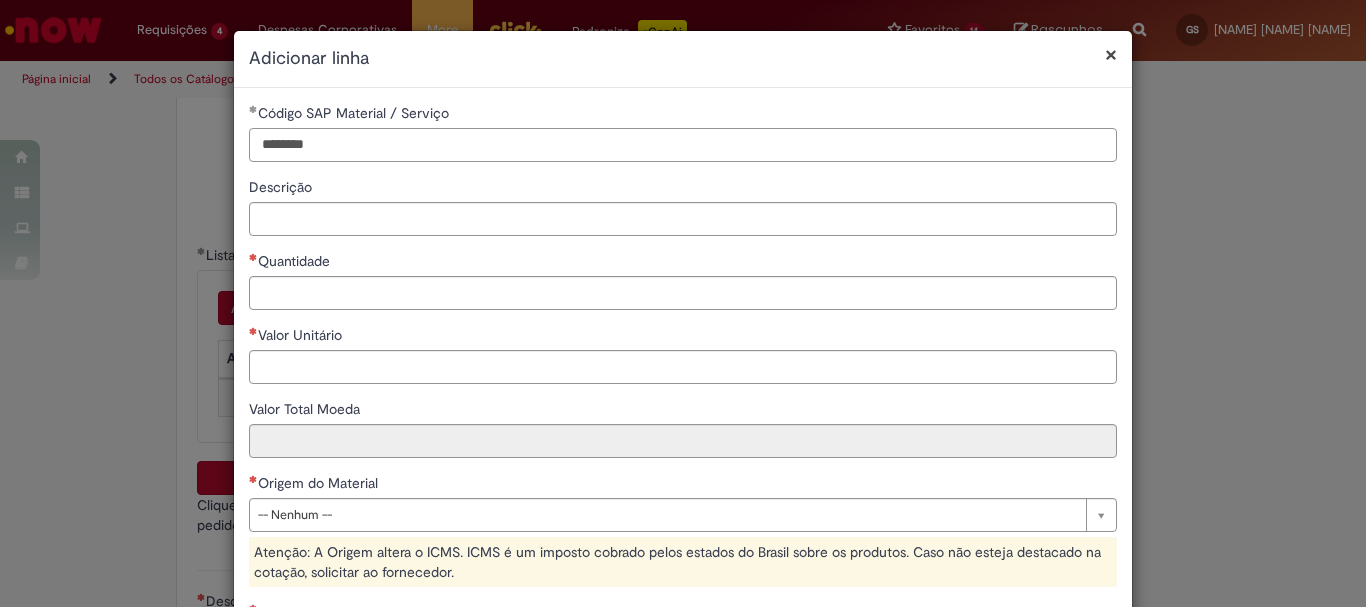 type on "********" 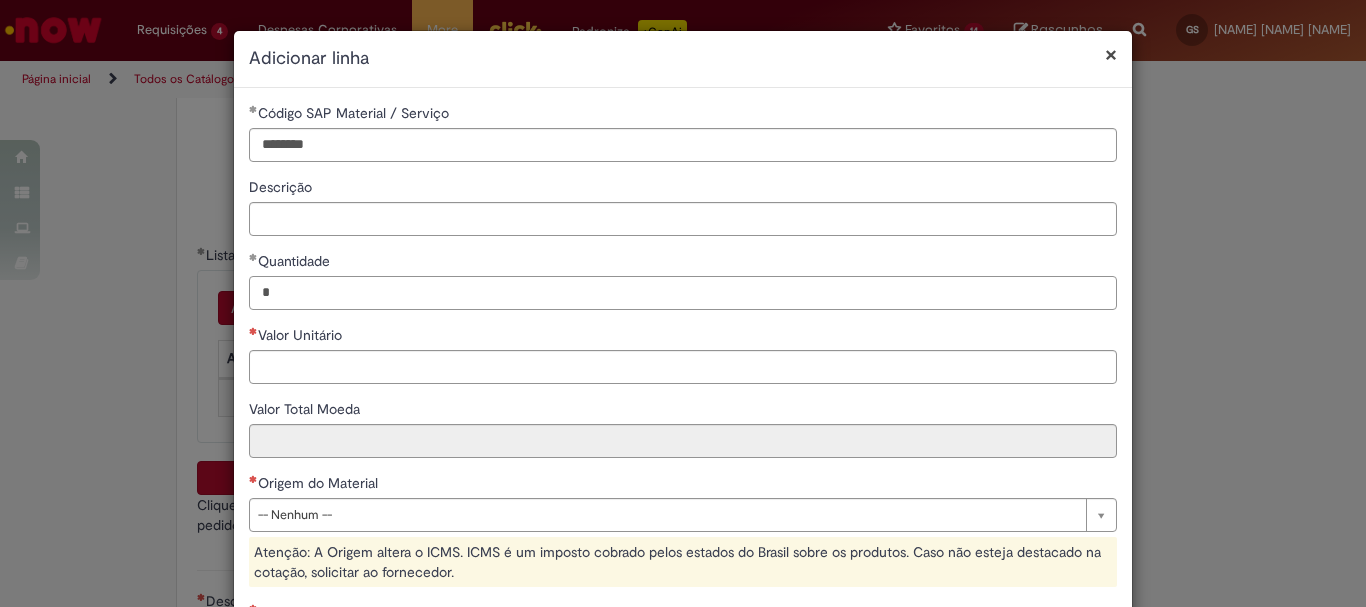 type on "*" 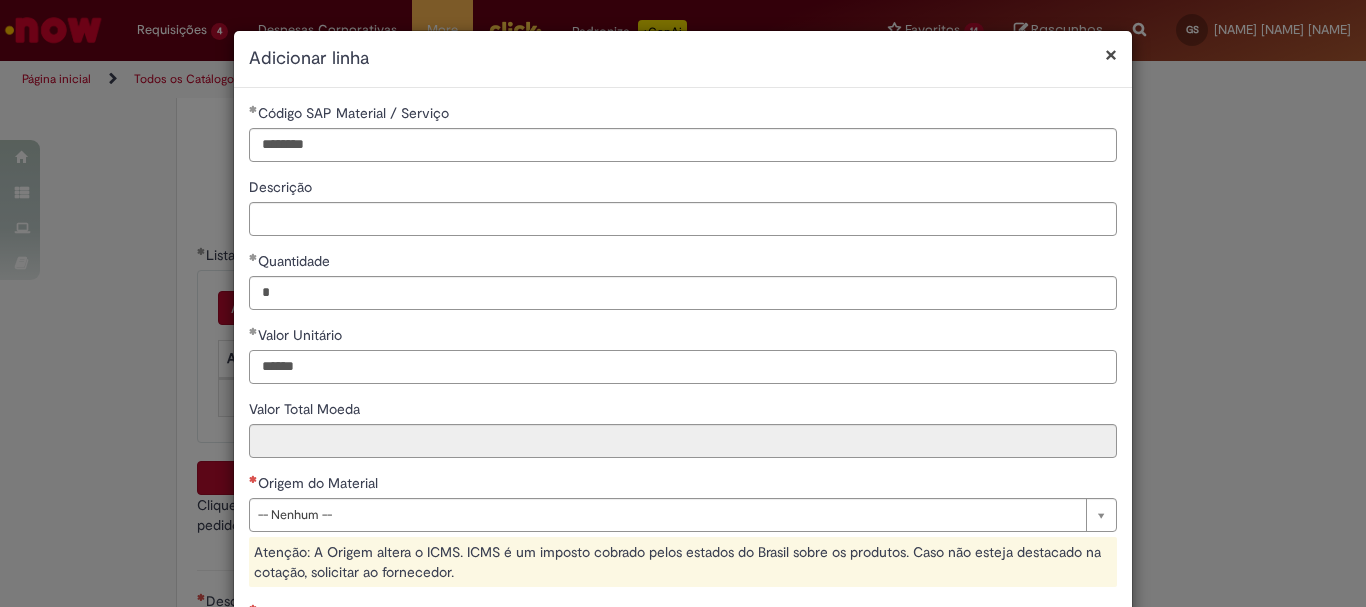 type on "******" 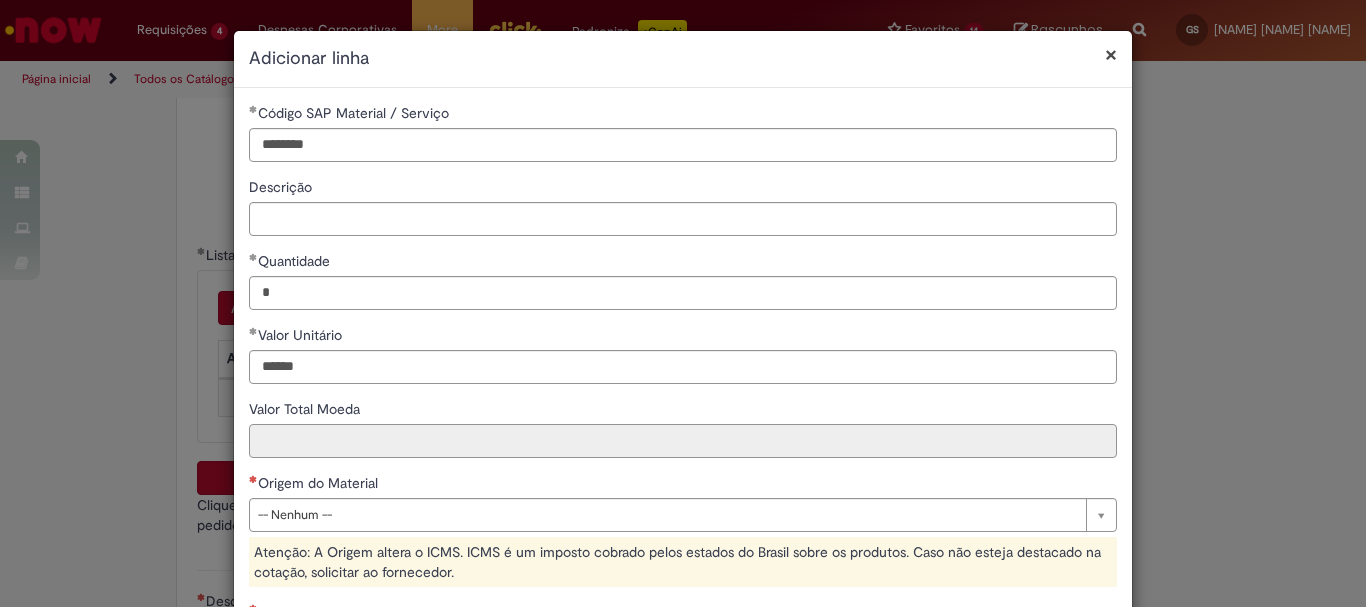 type on "********" 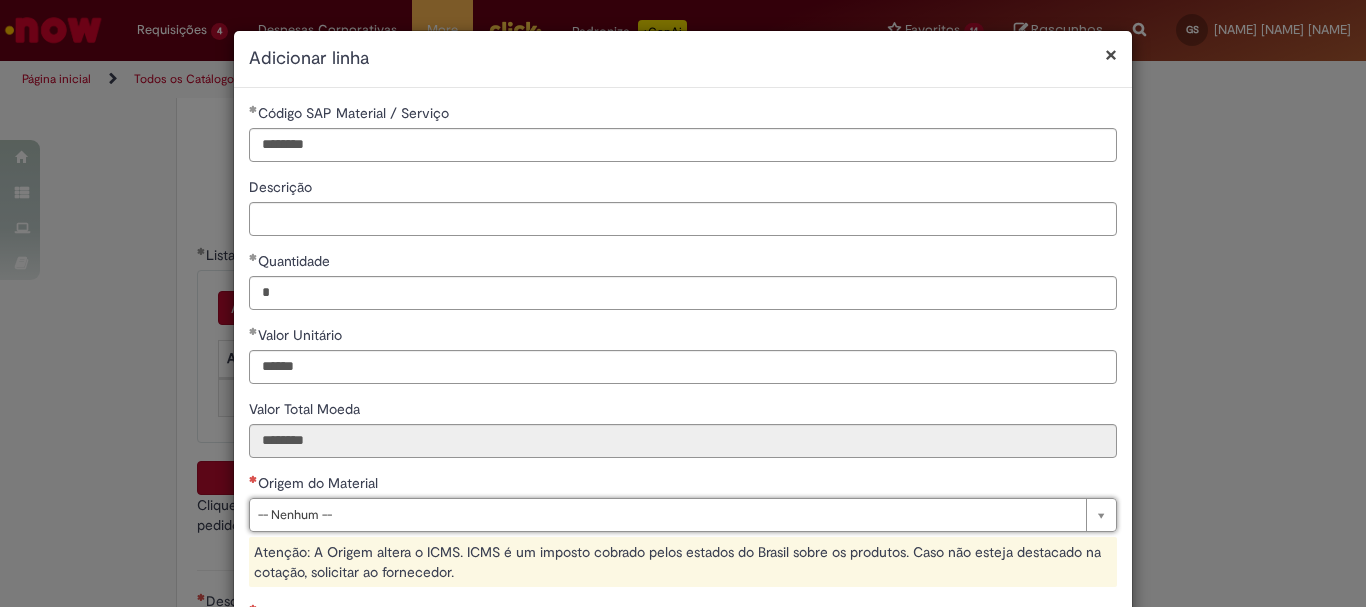 type on "*" 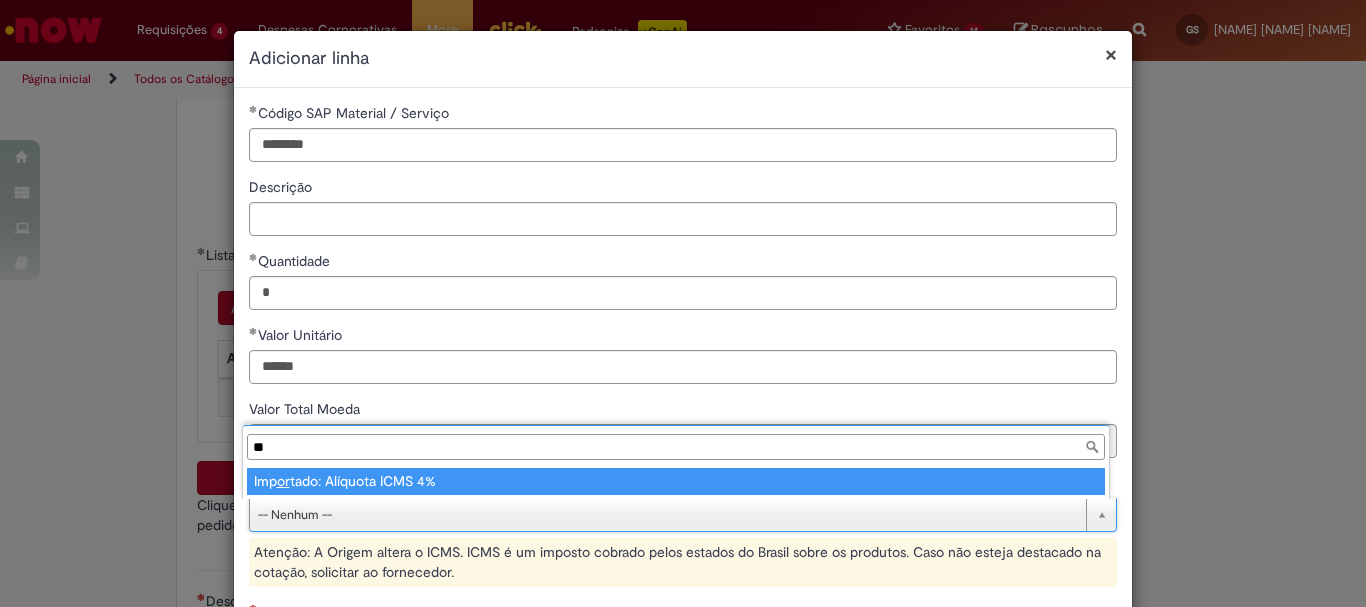 type on "*" 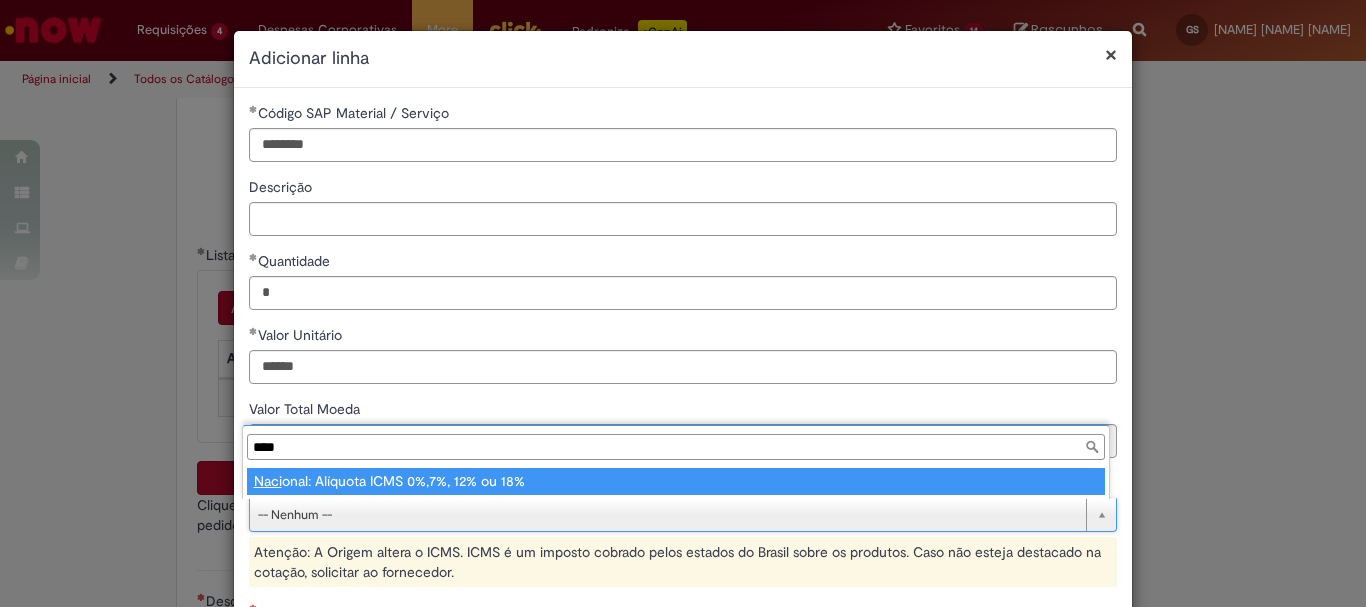 type on "*****" 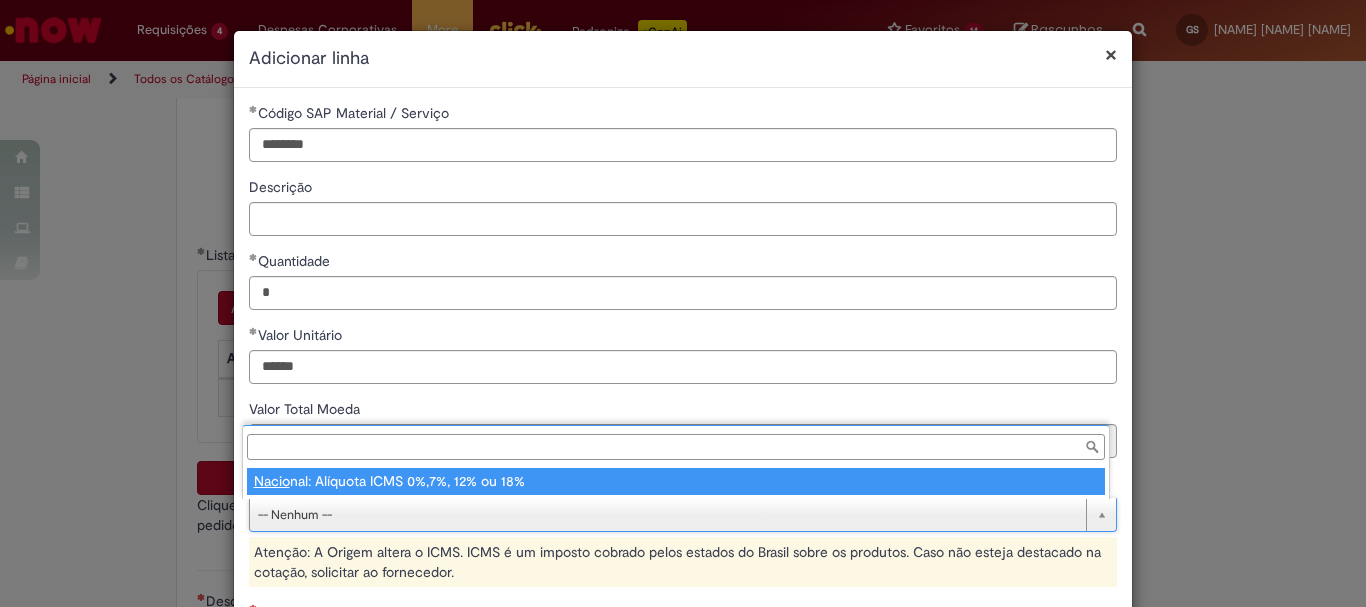 type on "**********" 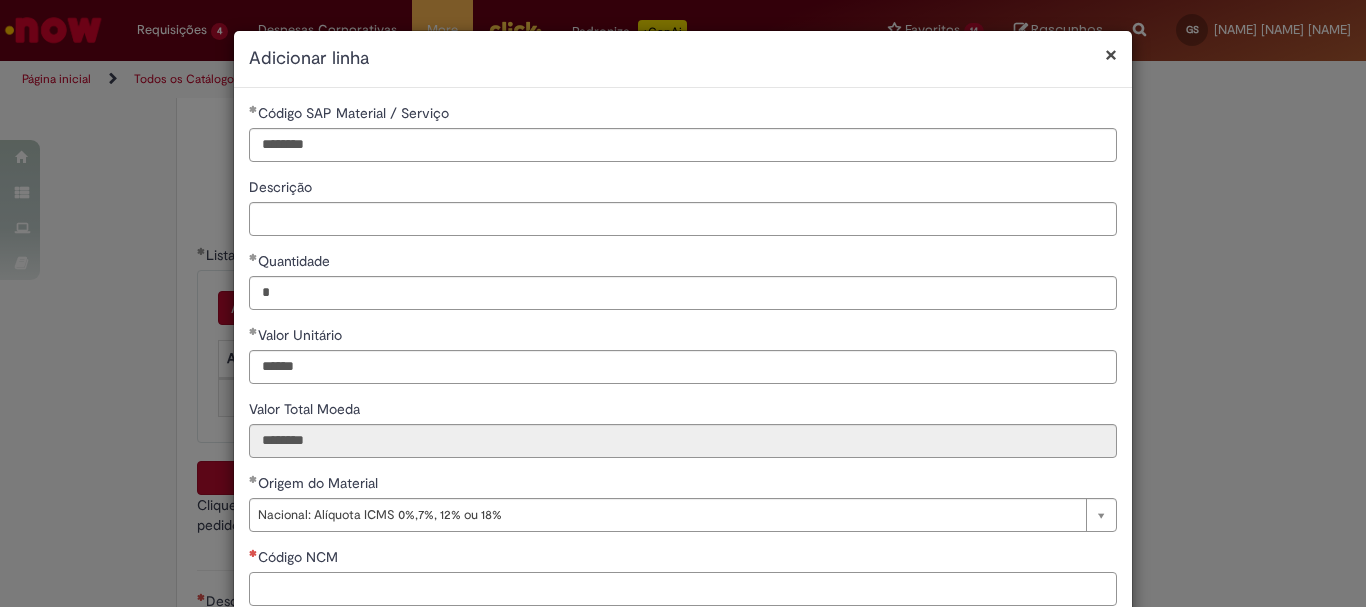 paste on "**********" 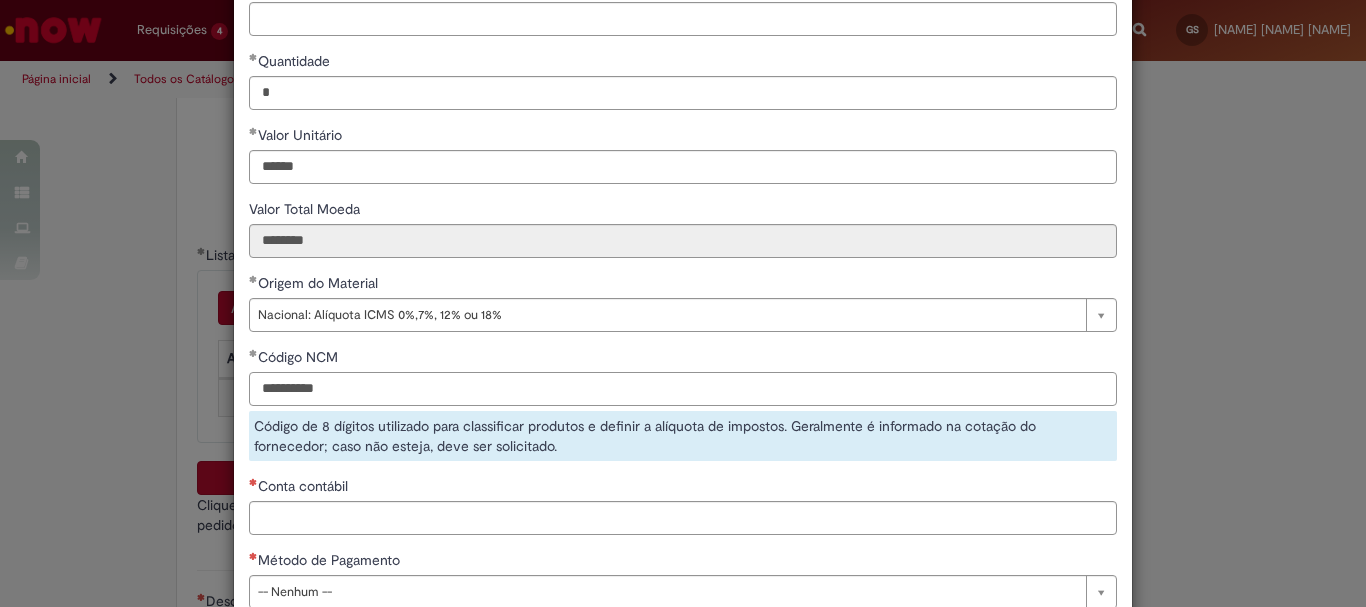 scroll, scrollTop: 300, scrollLeft: 0, axis: vertical 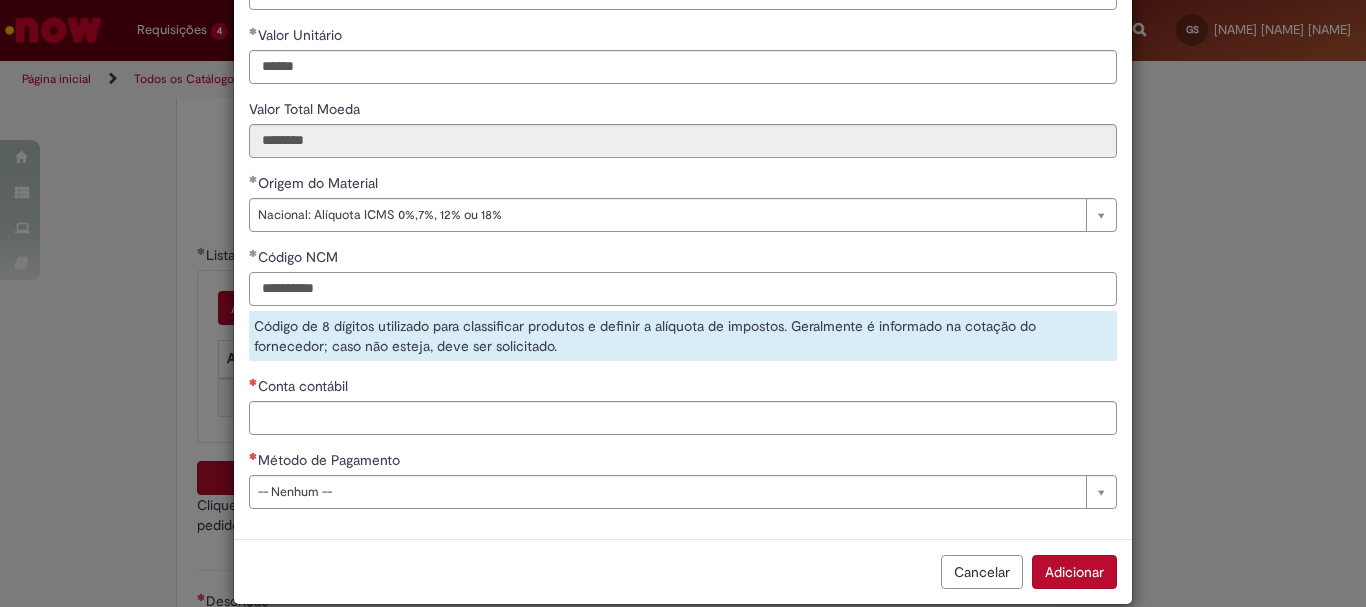 click on "**********" at bounding box center [683, 289] 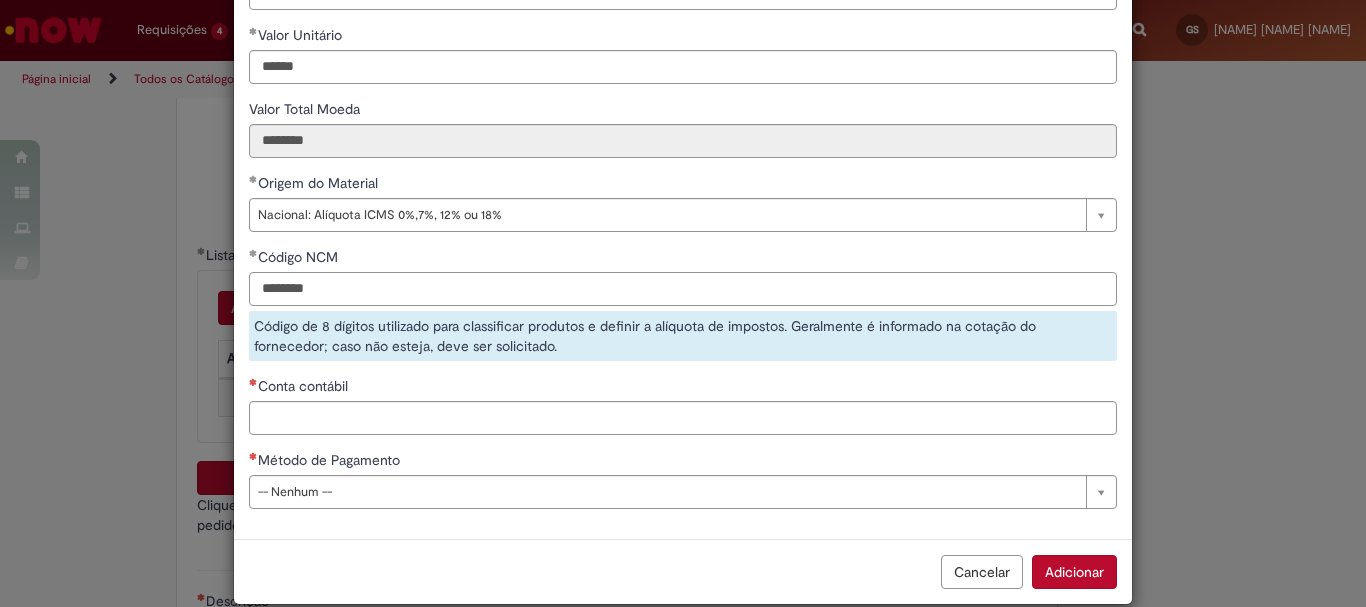 type on "********" 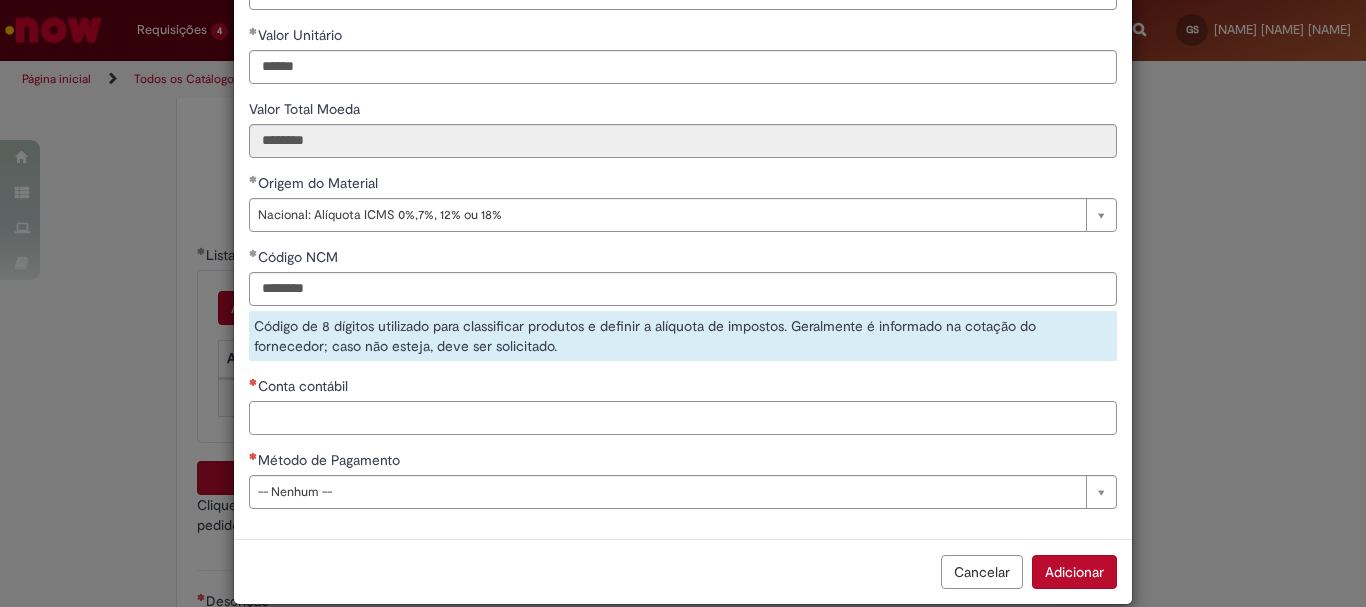 scroll, scrollTop: 273, scrollLeft: 0, axis: vertical 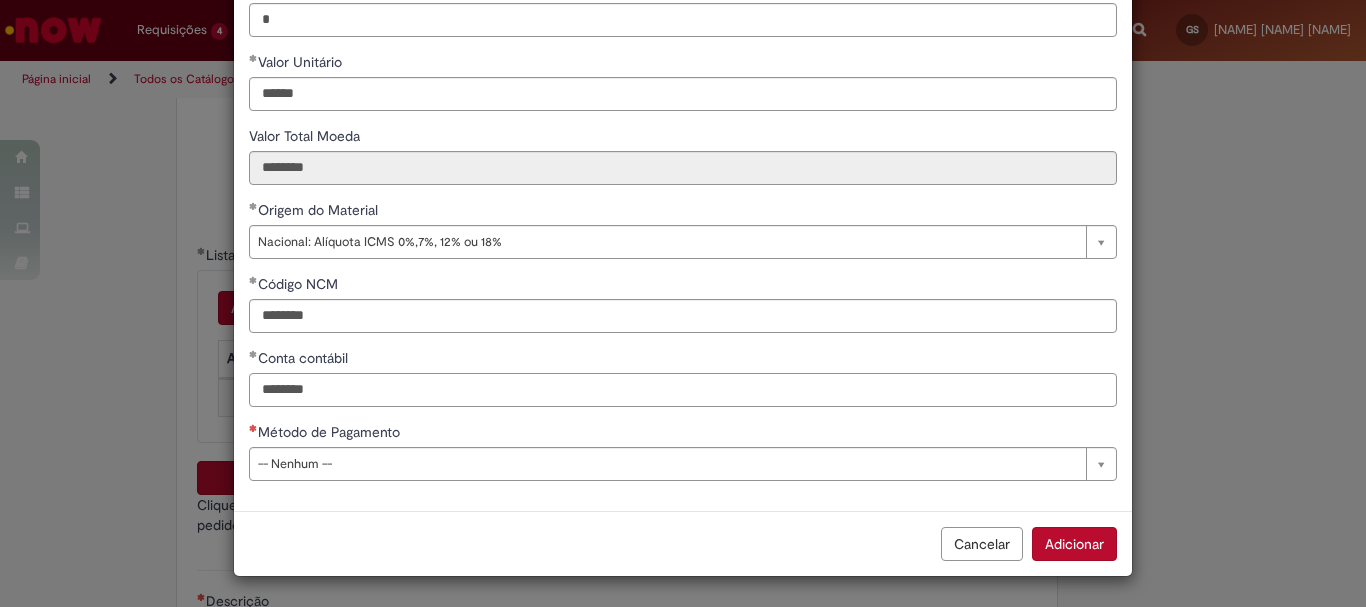 type on "********" 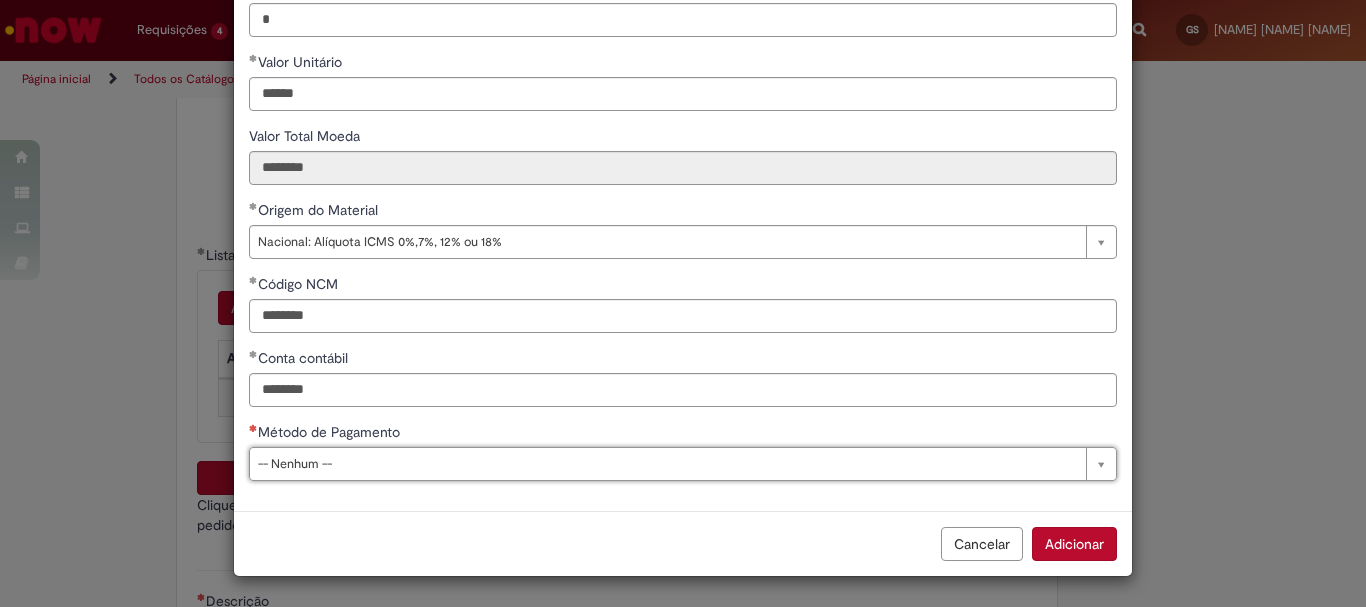 type on "*" 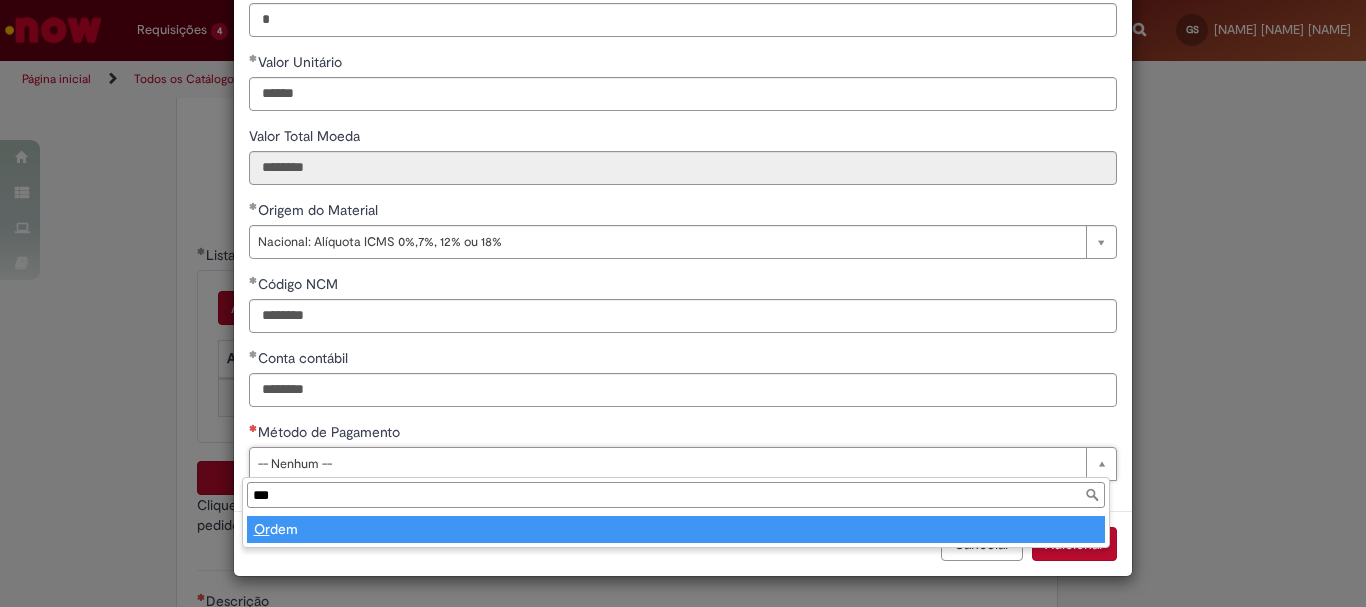 type on "****" 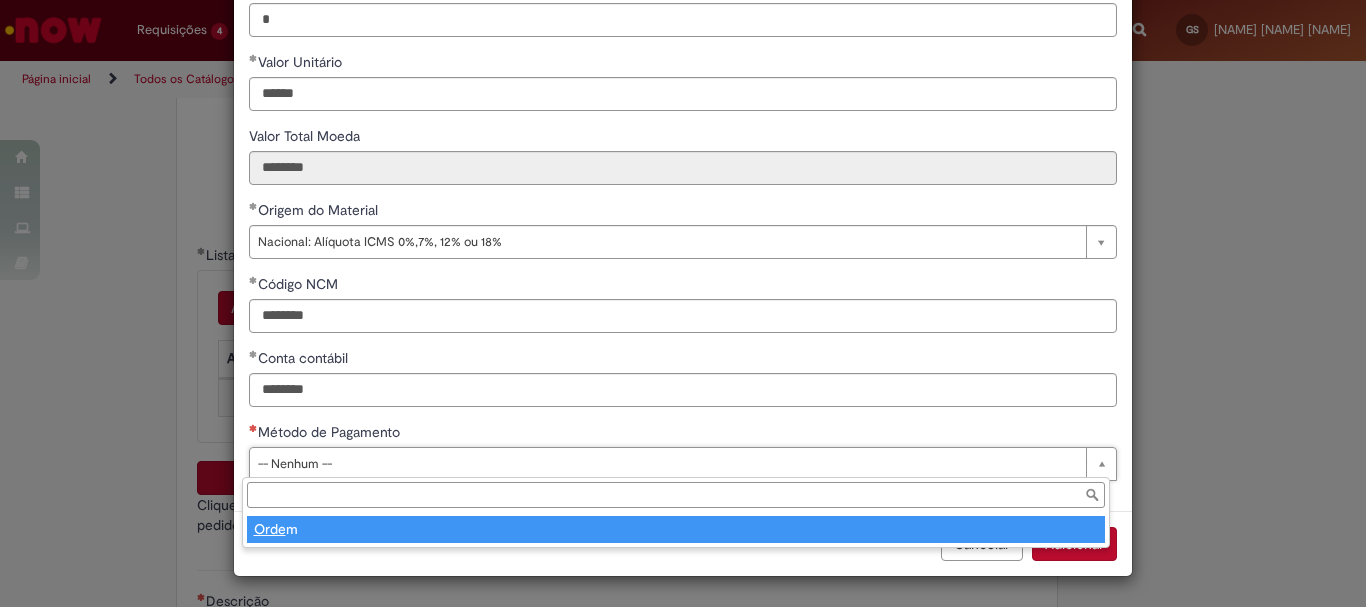 type on "*****" 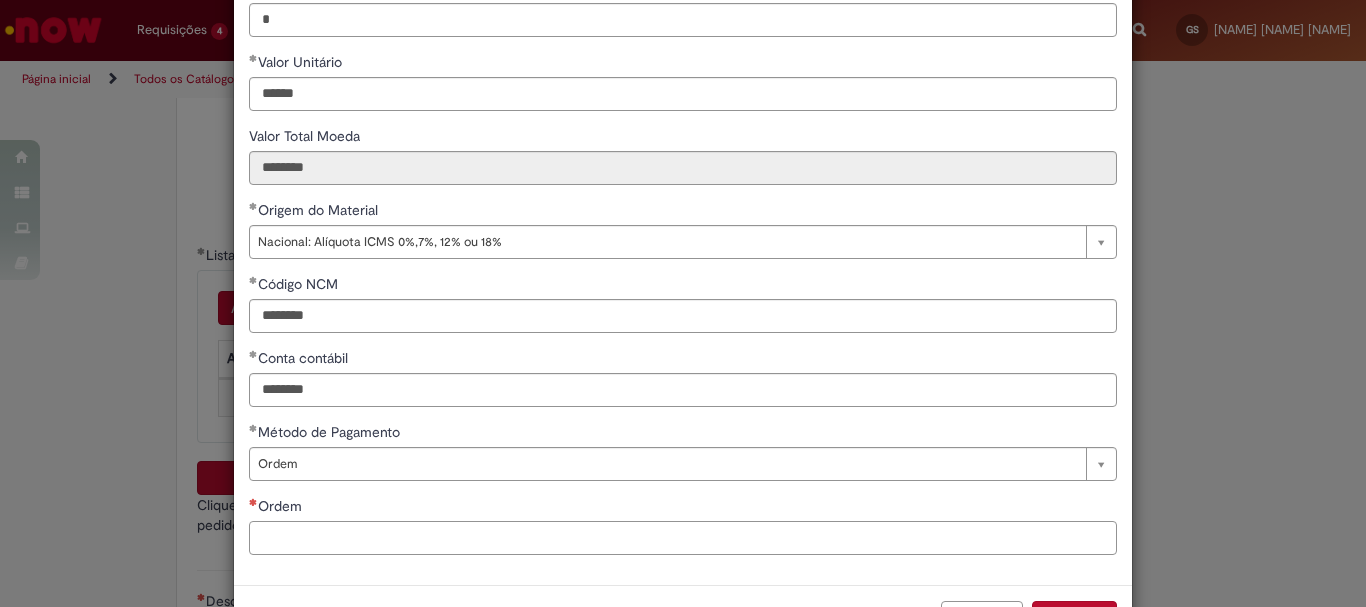 scroll, scrollTop: 347, scrollLeft: 0, axis: vertical 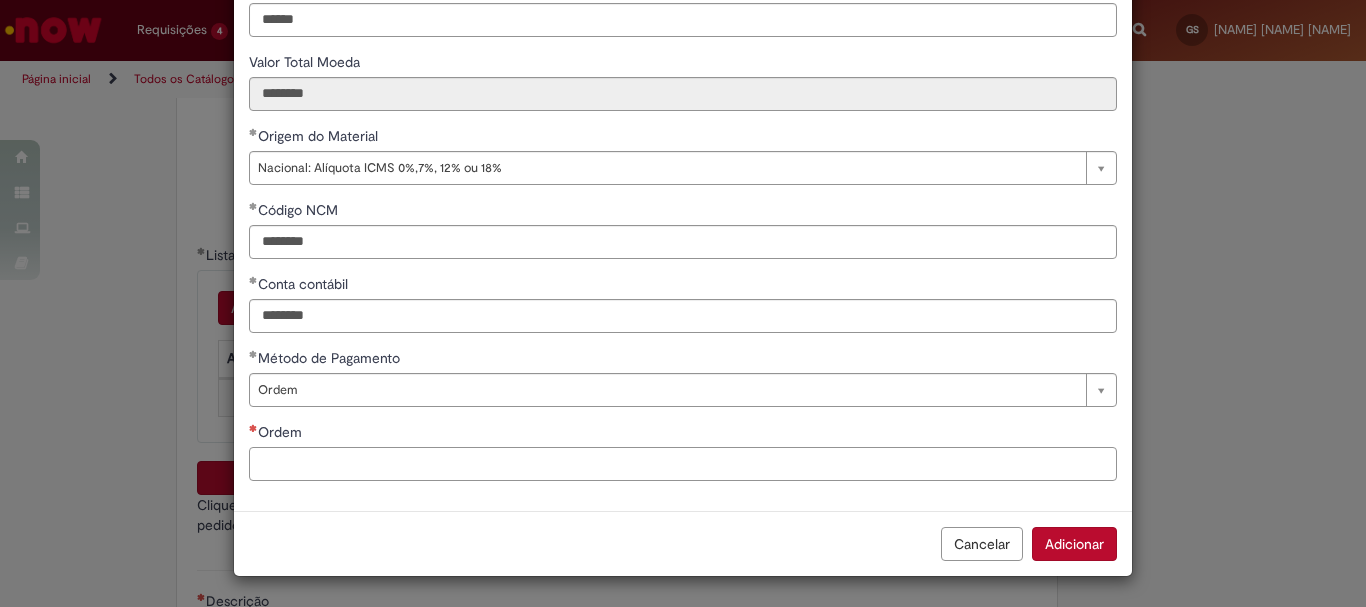paste on "**********" 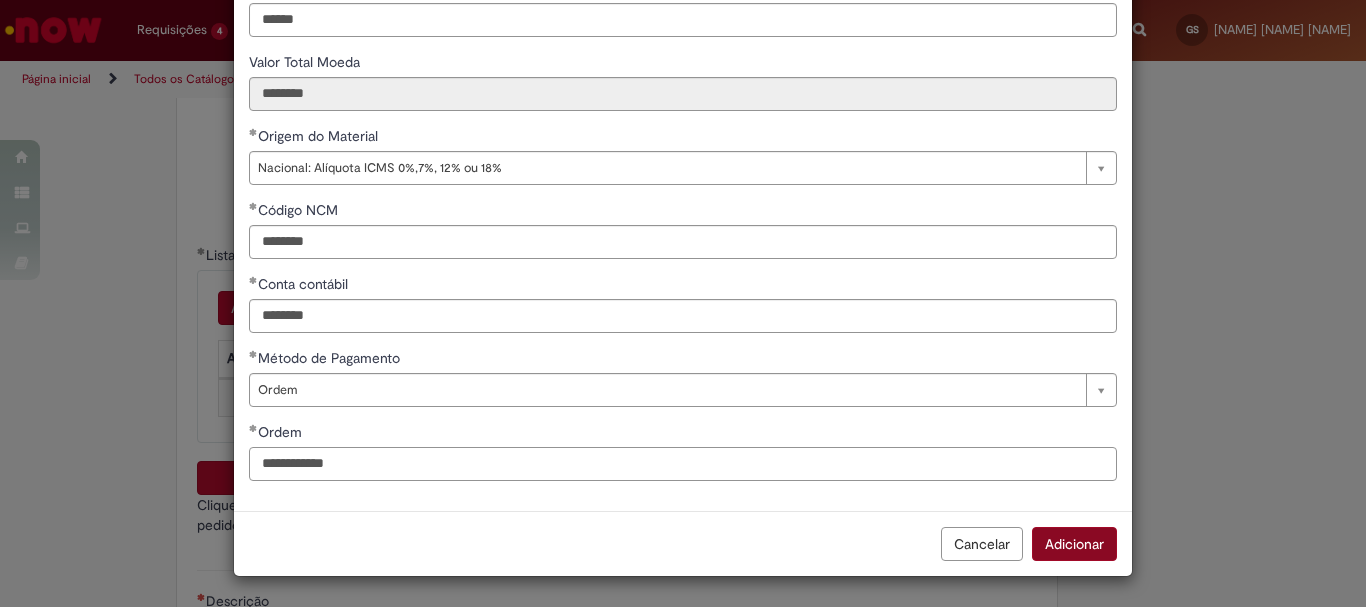 type on "**********" 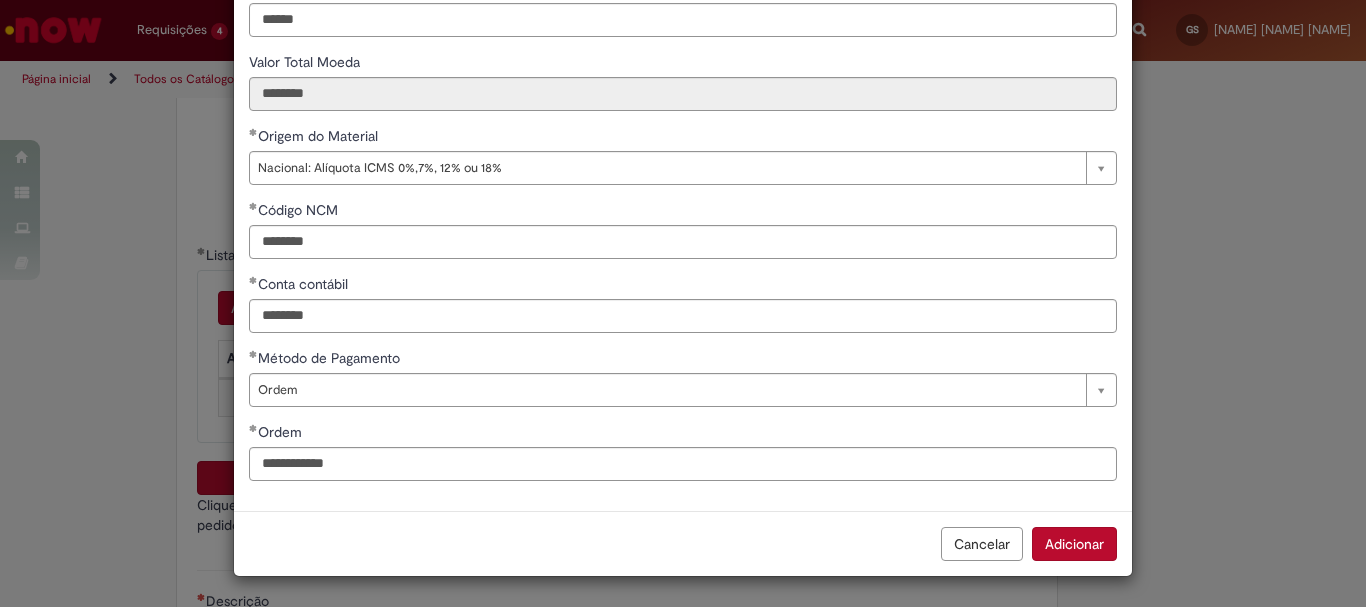 click on "Adicionar" at bounding box center (1074, 544) 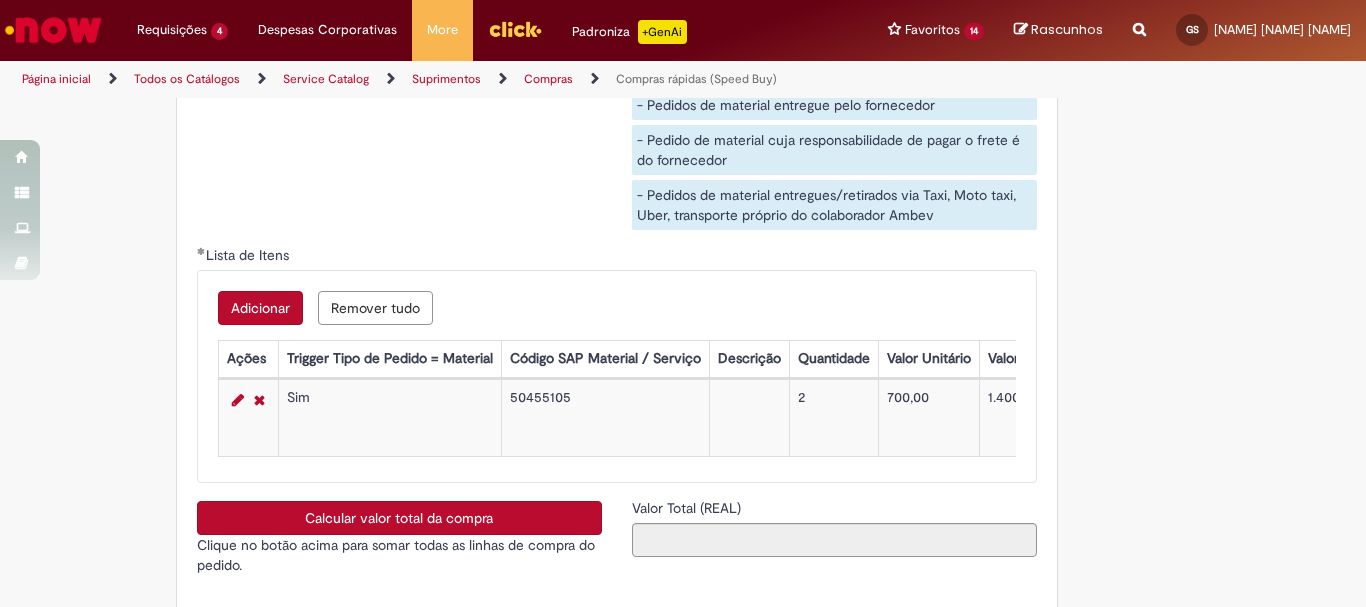scroll, scrollTop: 3400, scrollLeft: 0, axis: vertical 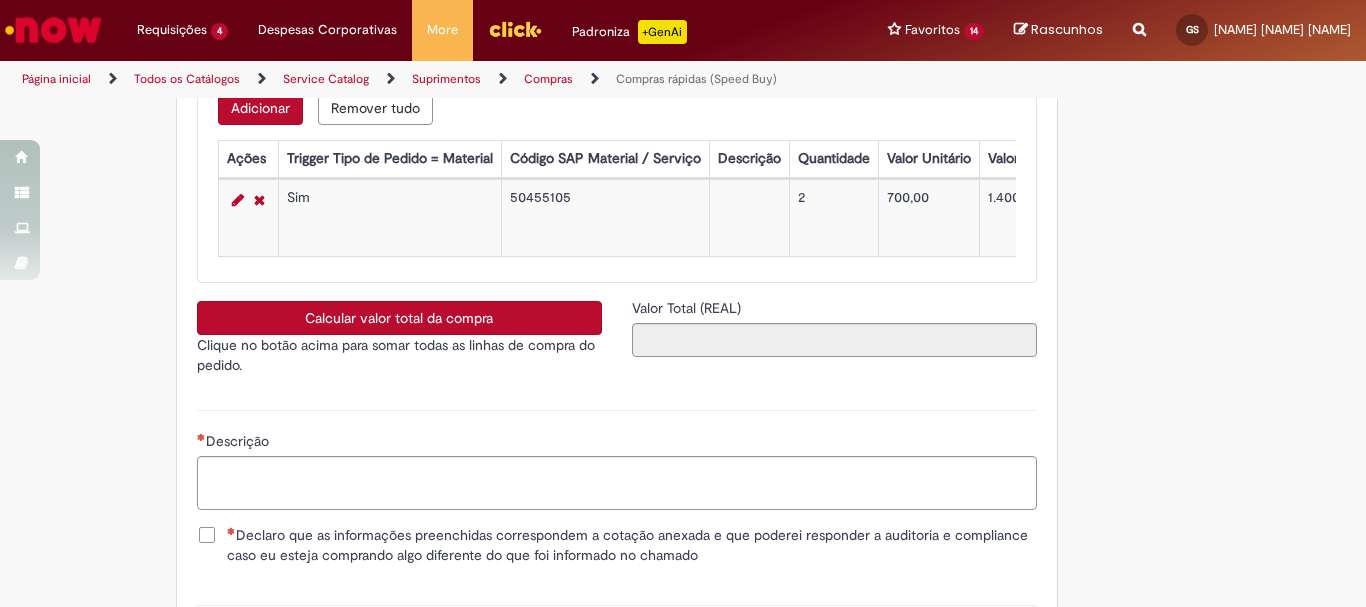click on "Calcular valor total da compra" at bounding box center (399, 318) 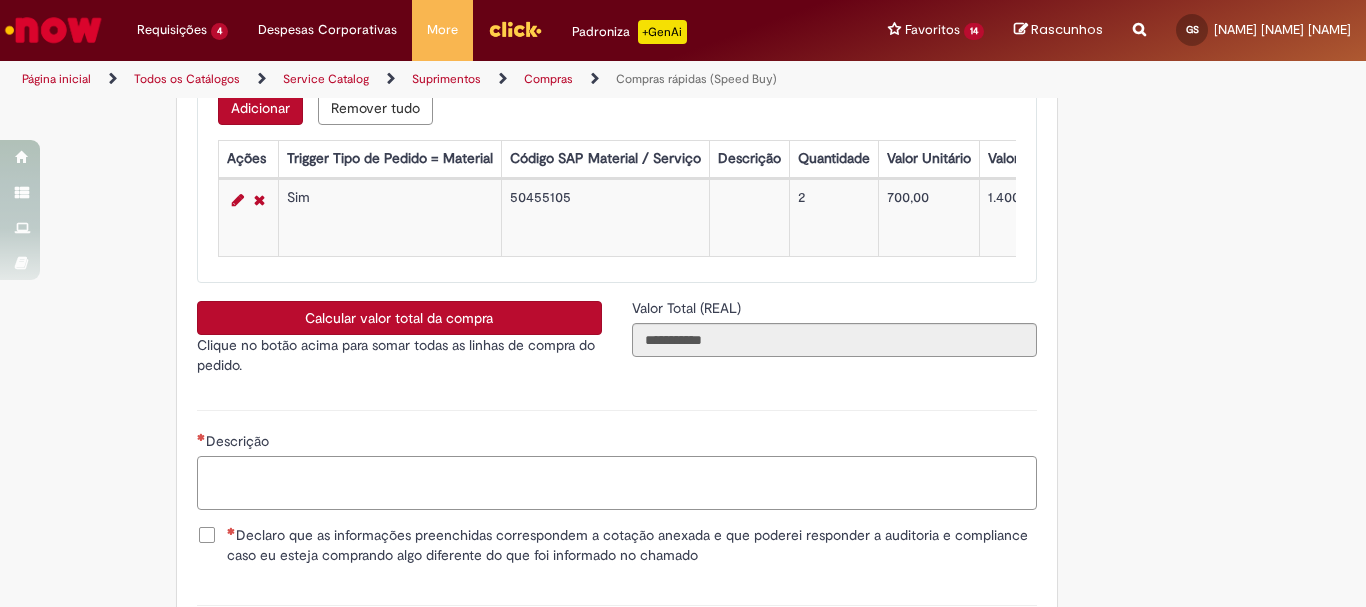 click on "Descrição" at bounding box center (617, 483) 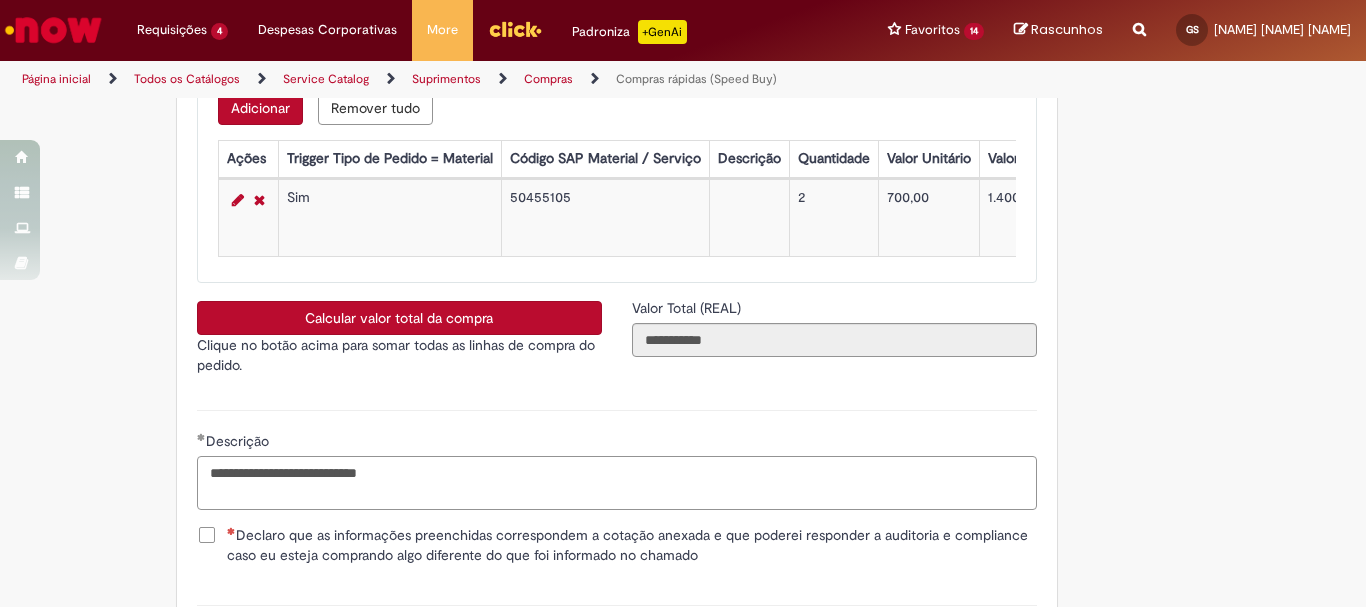 scroll, scrollTop: 3600, scrollLeft: 0, axis: vertical 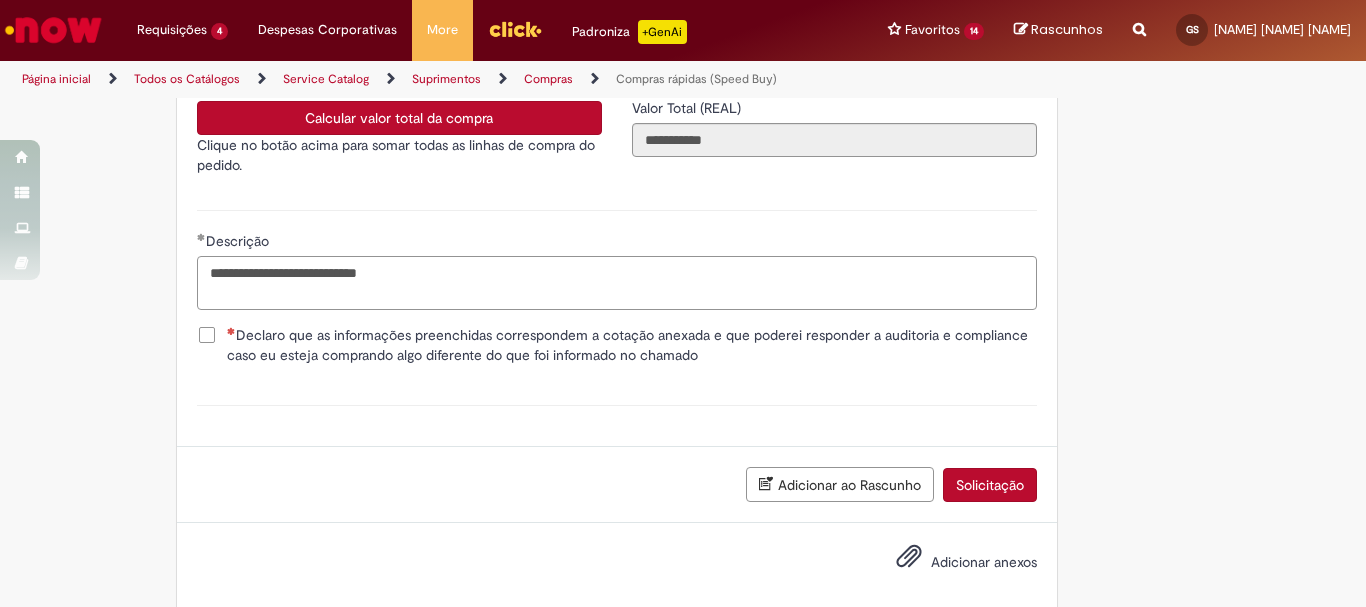 type on "**********" 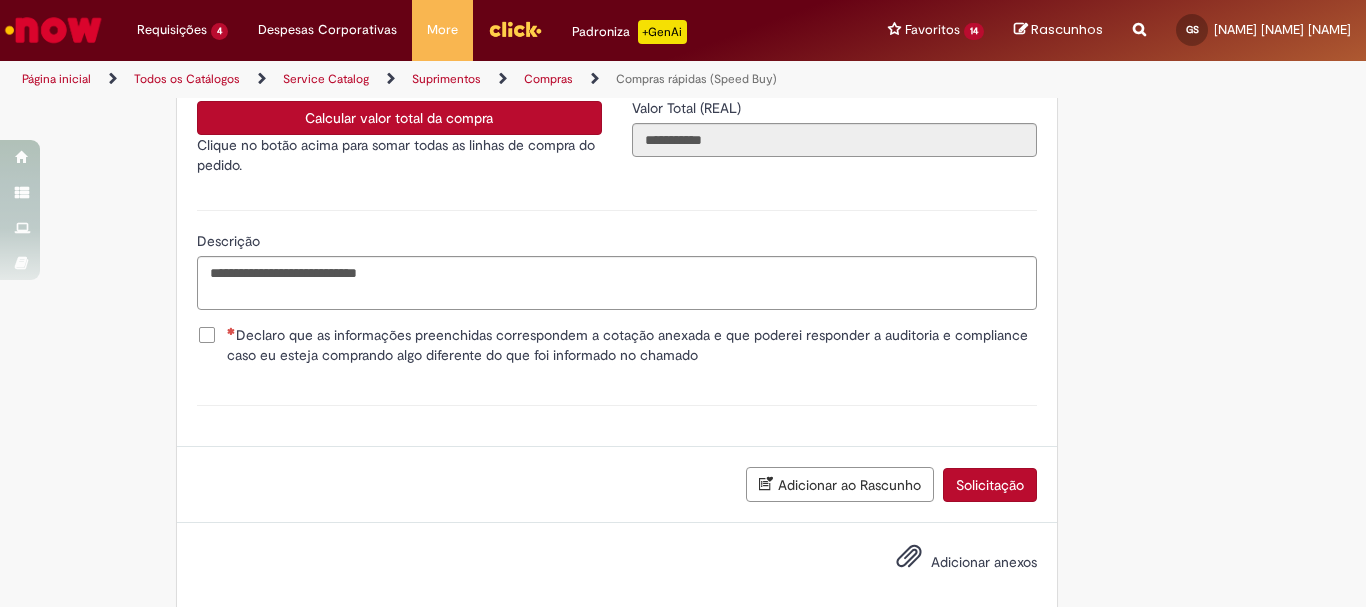 click on "Declaro que as informações preenchidas correspondem a cotação anexada e que poderei responder a auditoria e compliance caso eu esteja comprando algo diferente do que foi informado no chamado" at bounding box center (632, 345) 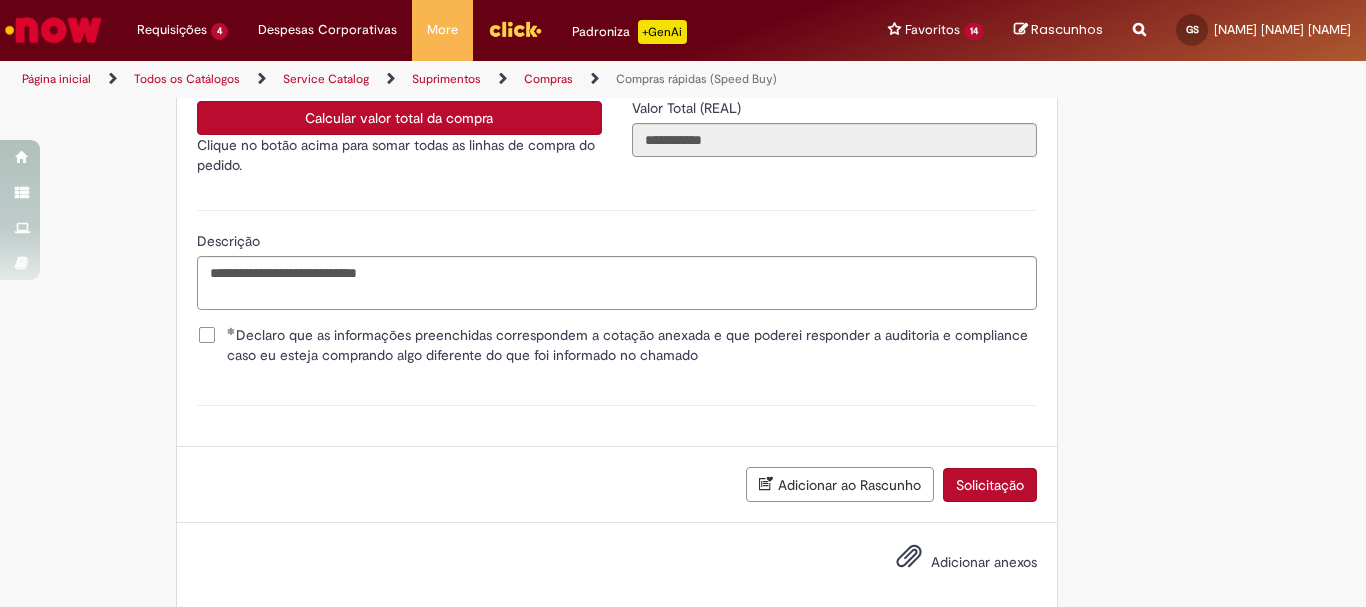 scroll, scrollTop: 3641, scrollLeft: 0, axis: vertical 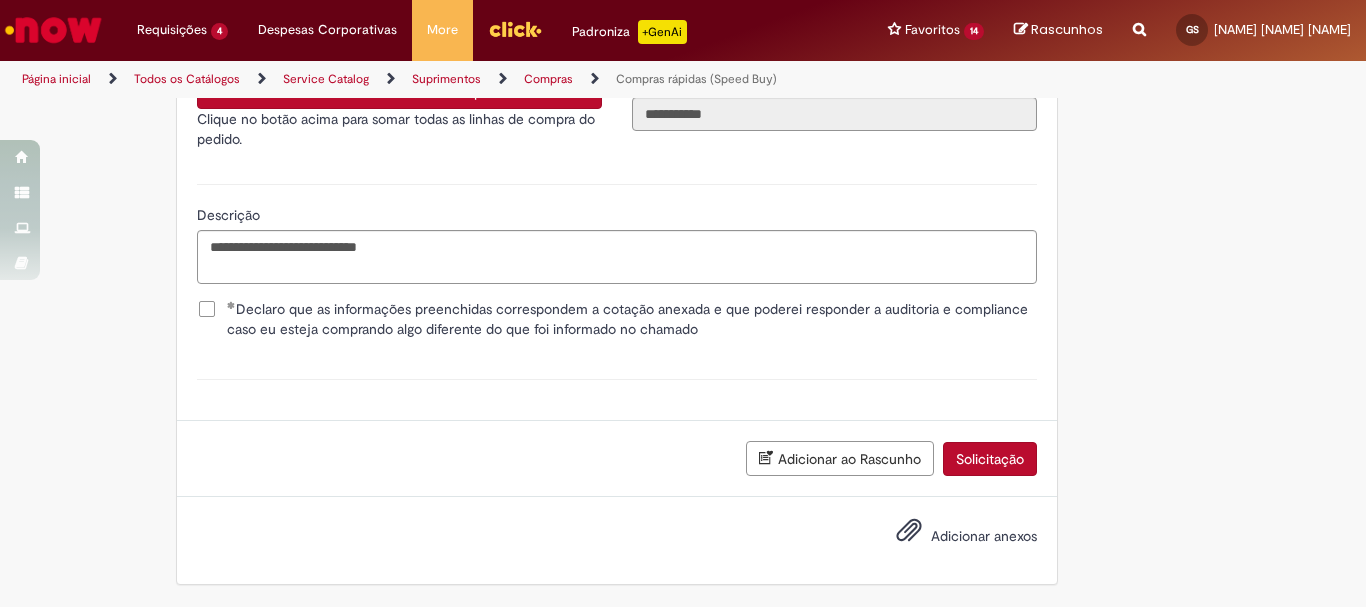 click on "Adicionar anexos" at bounding box center [984, 536] 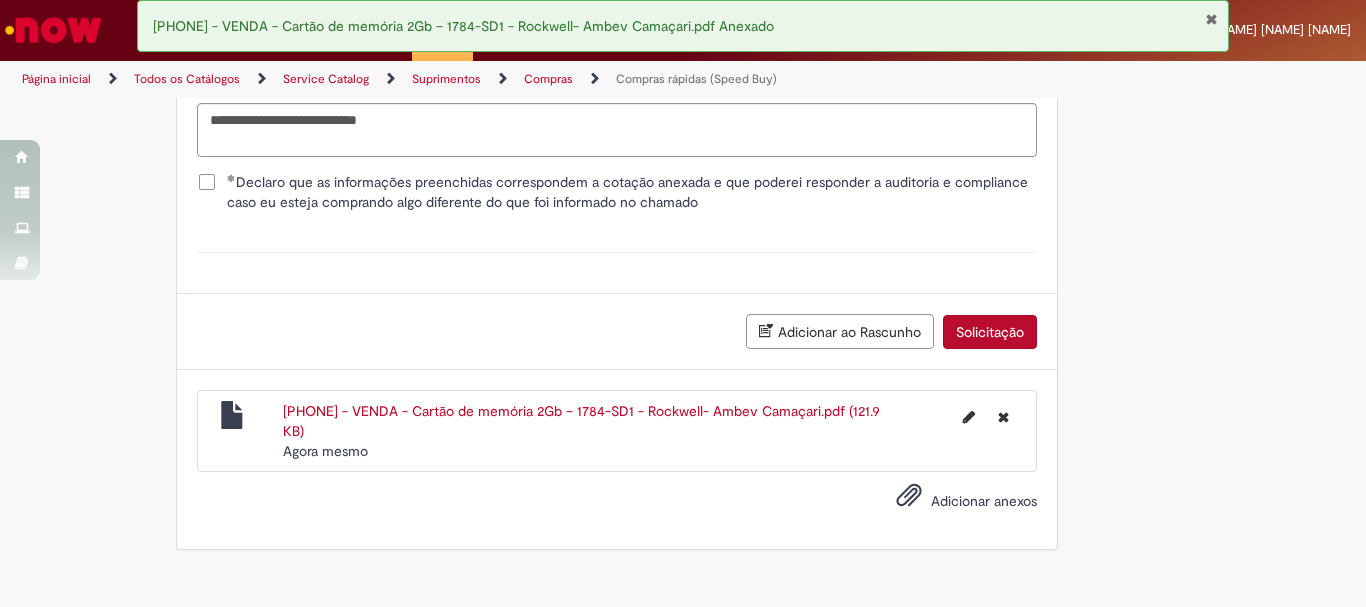 scroll, scrollTop: 3733, scrollLeft: 0, axis: vertical 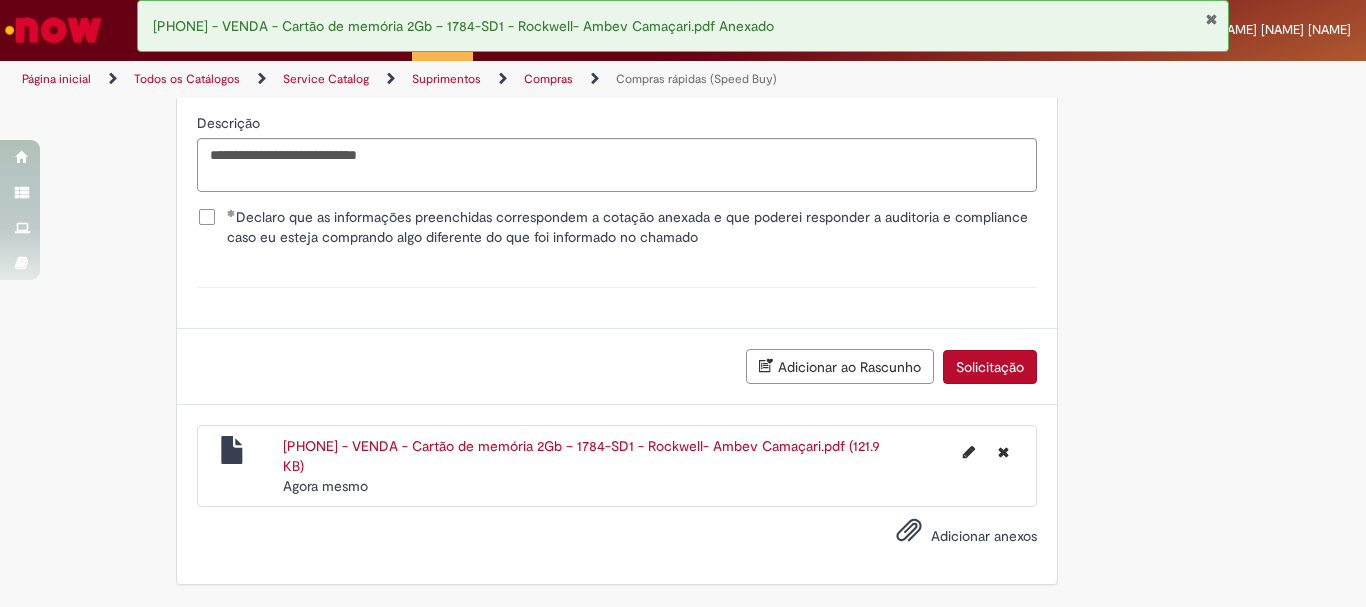 click on "Solicitação" at bounding box center (990, 367) 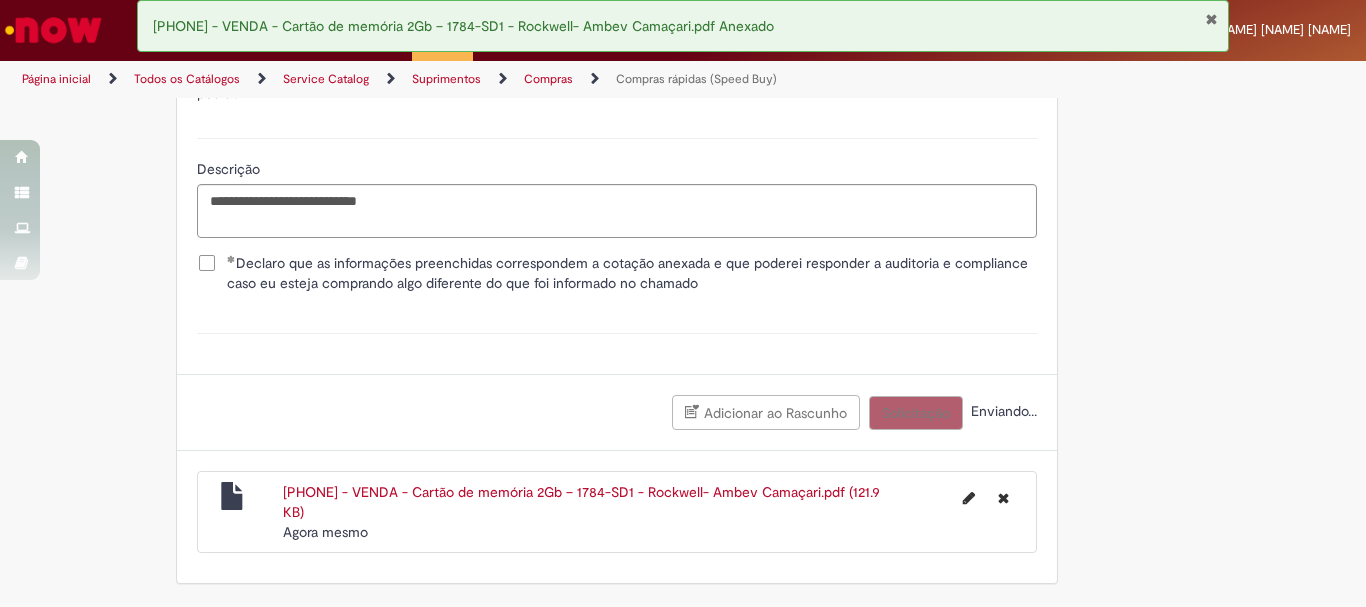 scroll, scrollTop: 3687, scrollLeft: 0, axis: vertical 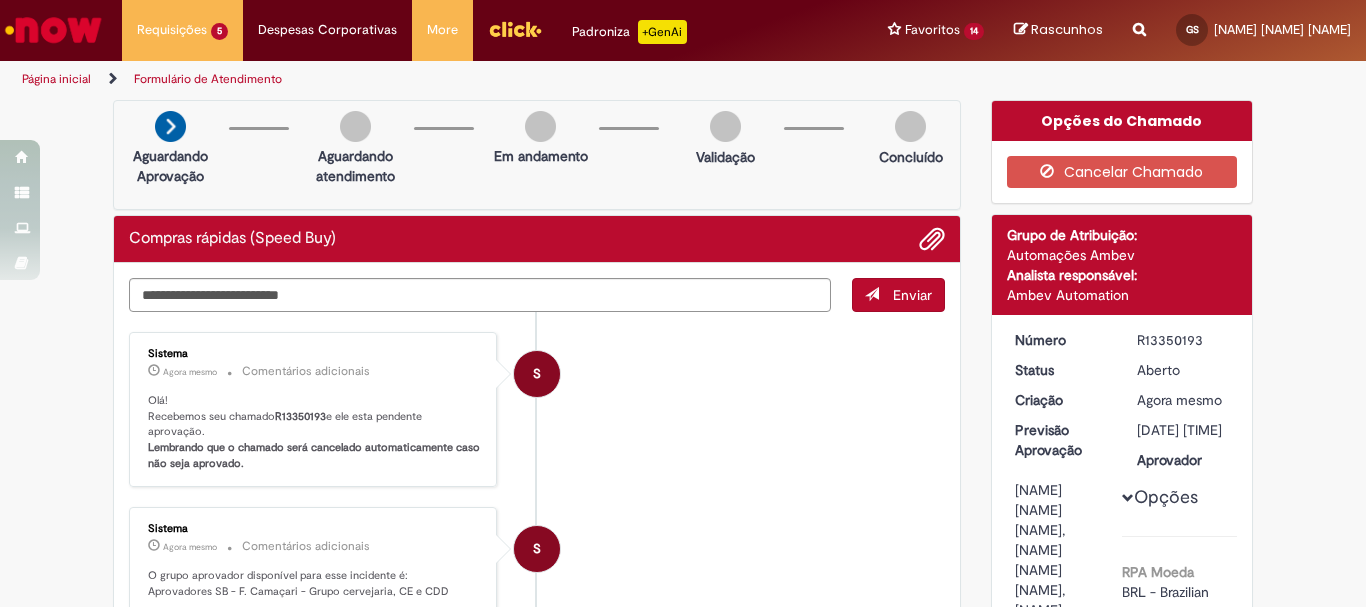 click on "R13350193" at bounding box center [1183, 340] 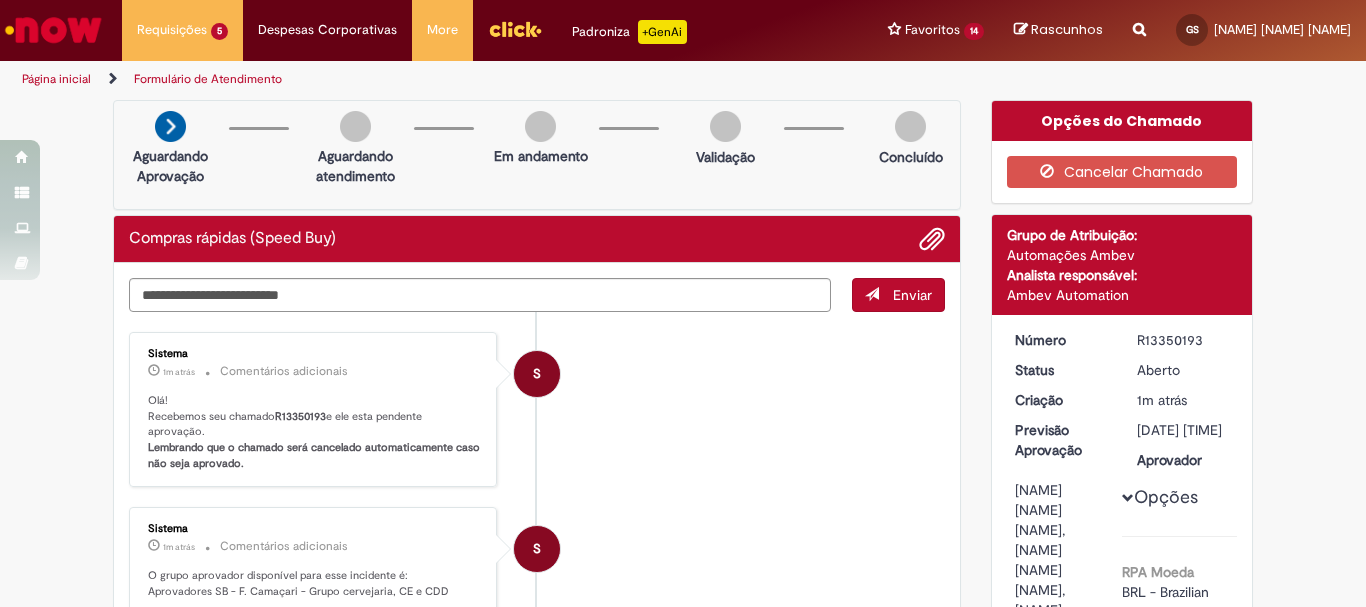 copy on "R13350193" 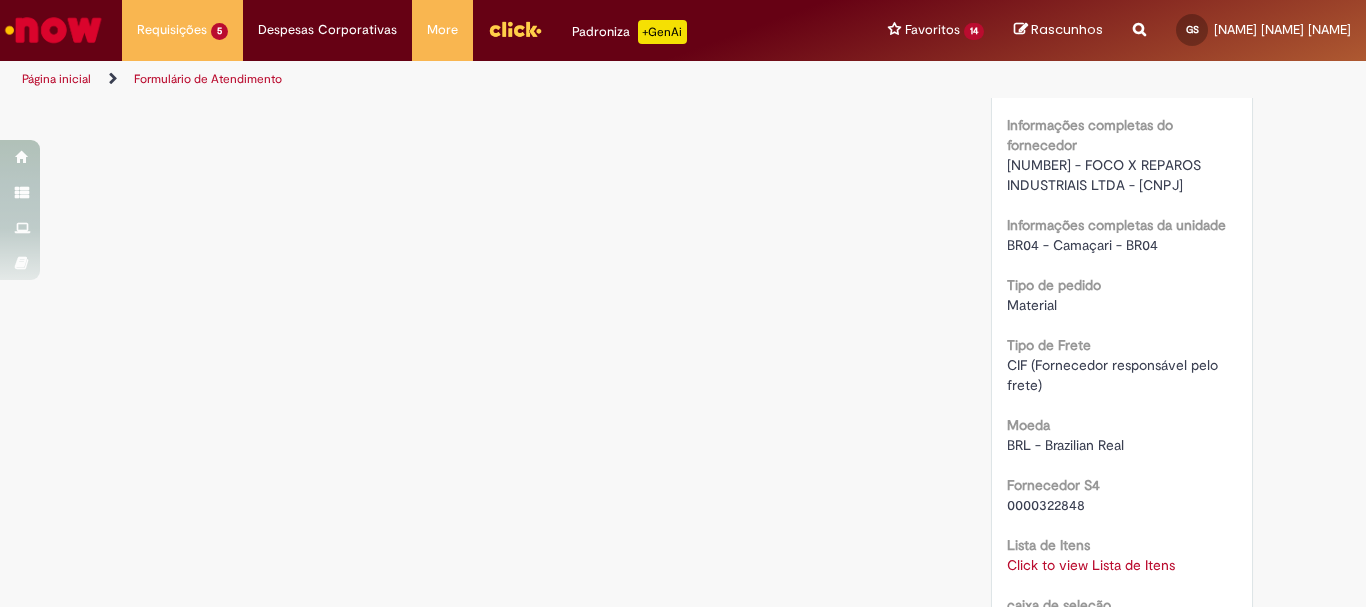 scroll, scrollTop: 2000, scrollLeft: 0, axis: vertical 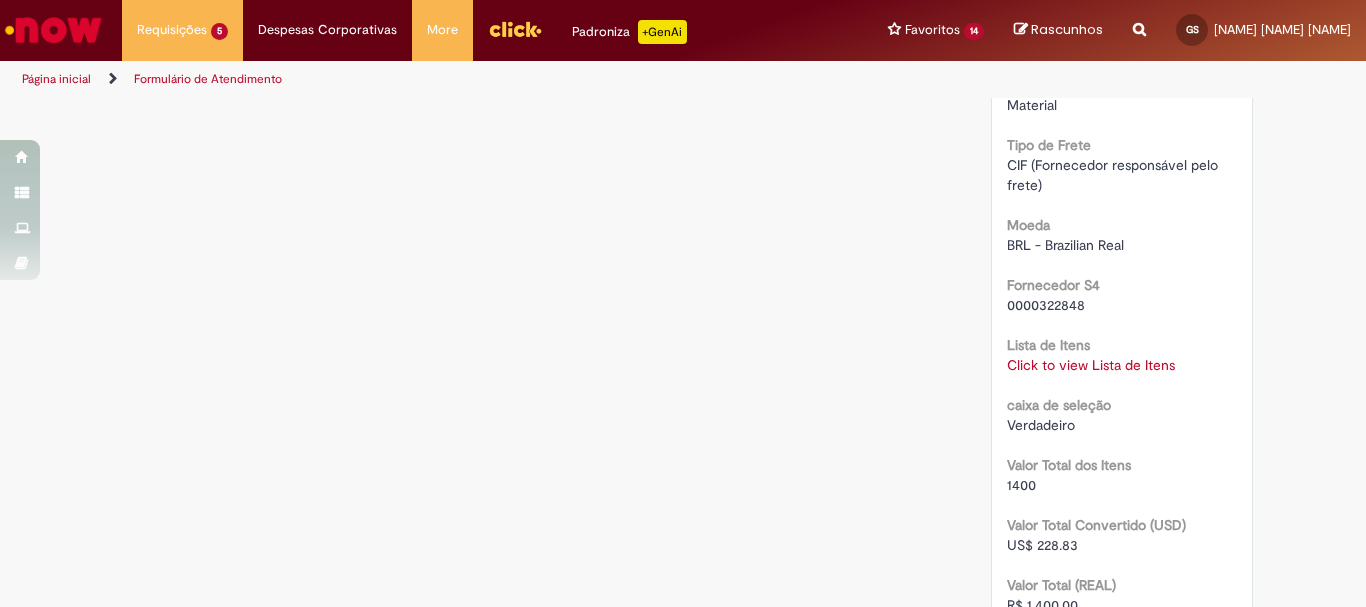 click on "Click to view Lista de Itens" at bounding box center [1091, 365] 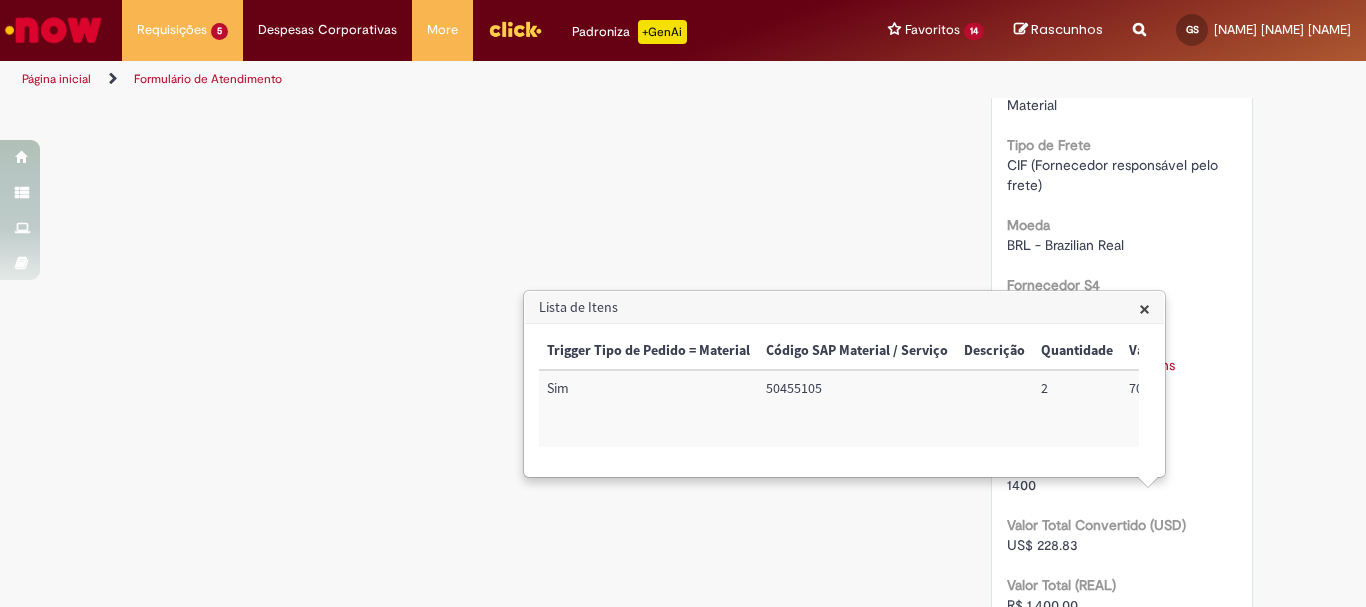 click on "50455105" at bounding box center [857, 408] 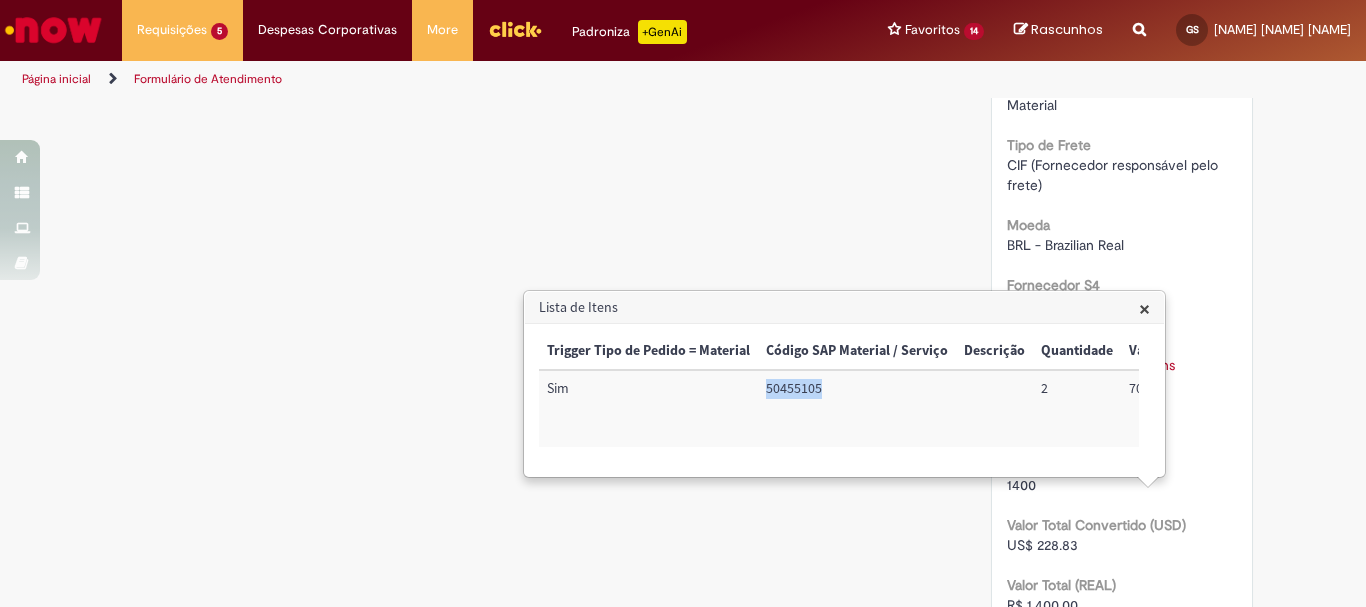 click on "50455105" at bounding box center (857, 408) 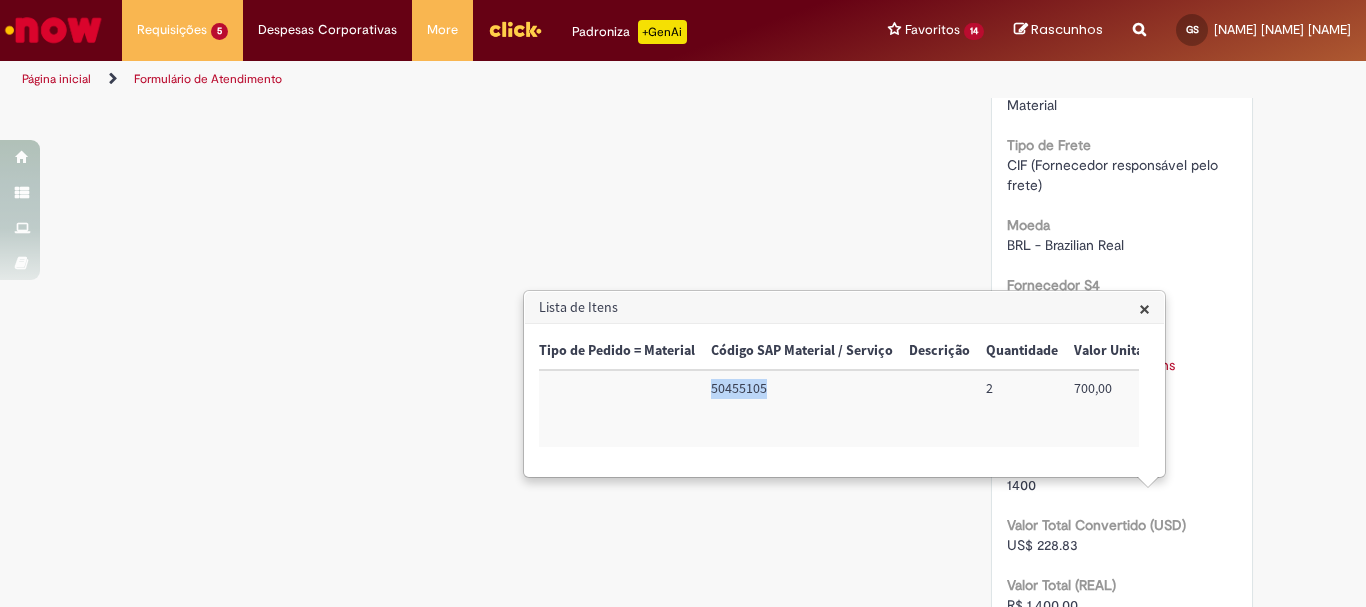 scroll, scrollTop: 0, scrollLeft: 0, axis: both 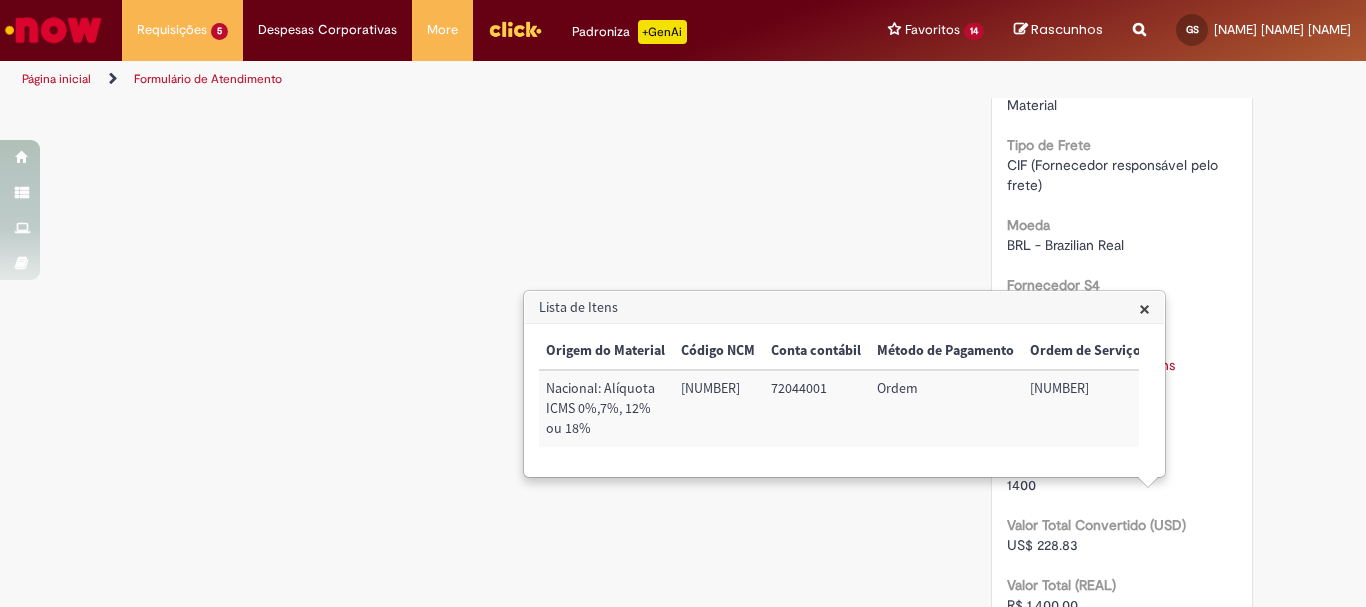 click on "[NUMBER]" at bounding box center [1085, 408] 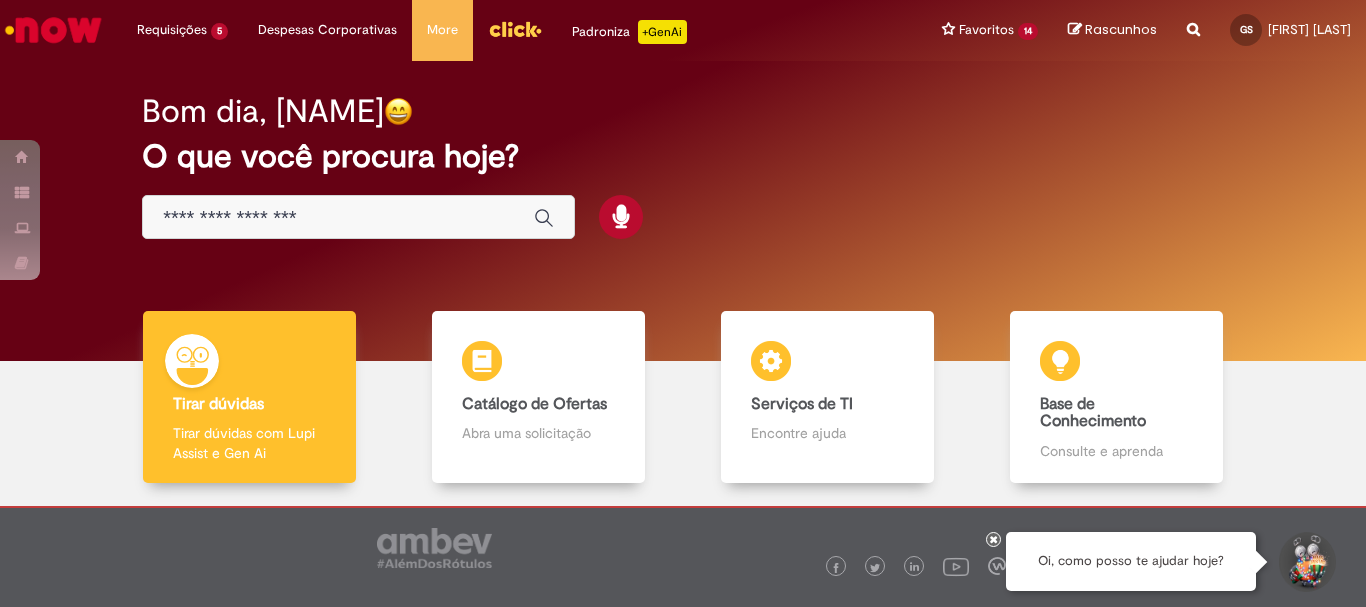 scroll, scrollTop: 0, scrollLeft: 0, axis: both 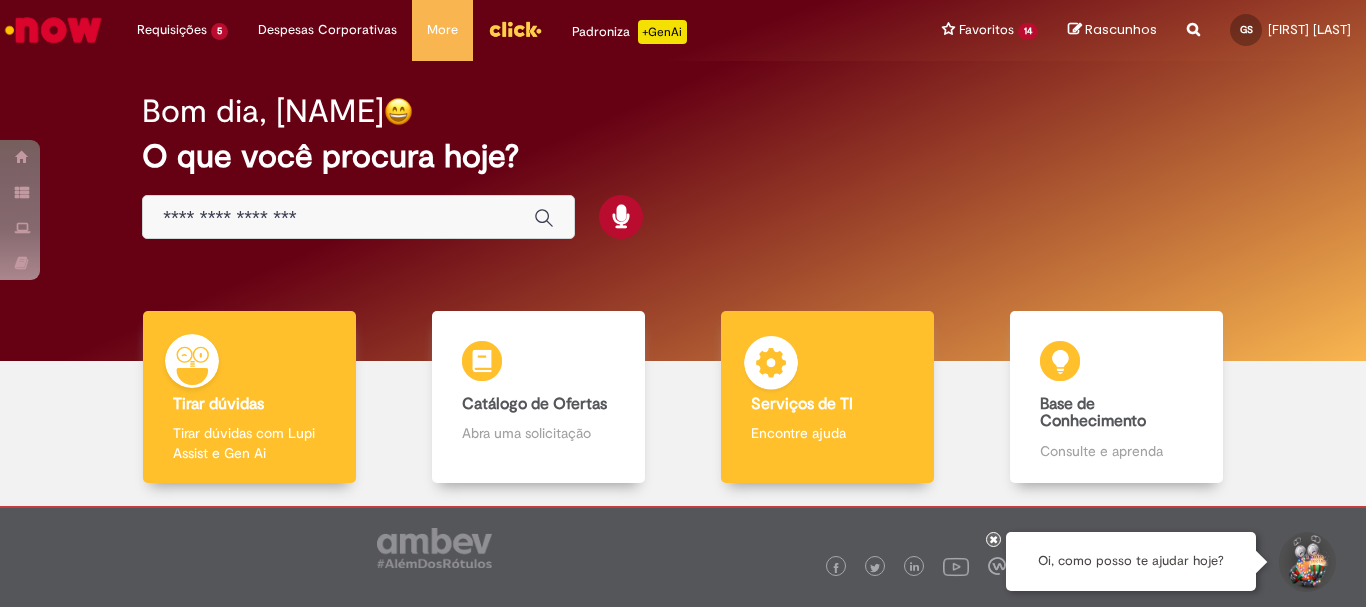 click on "Serviços de TI" at bounding box center [827, 405] 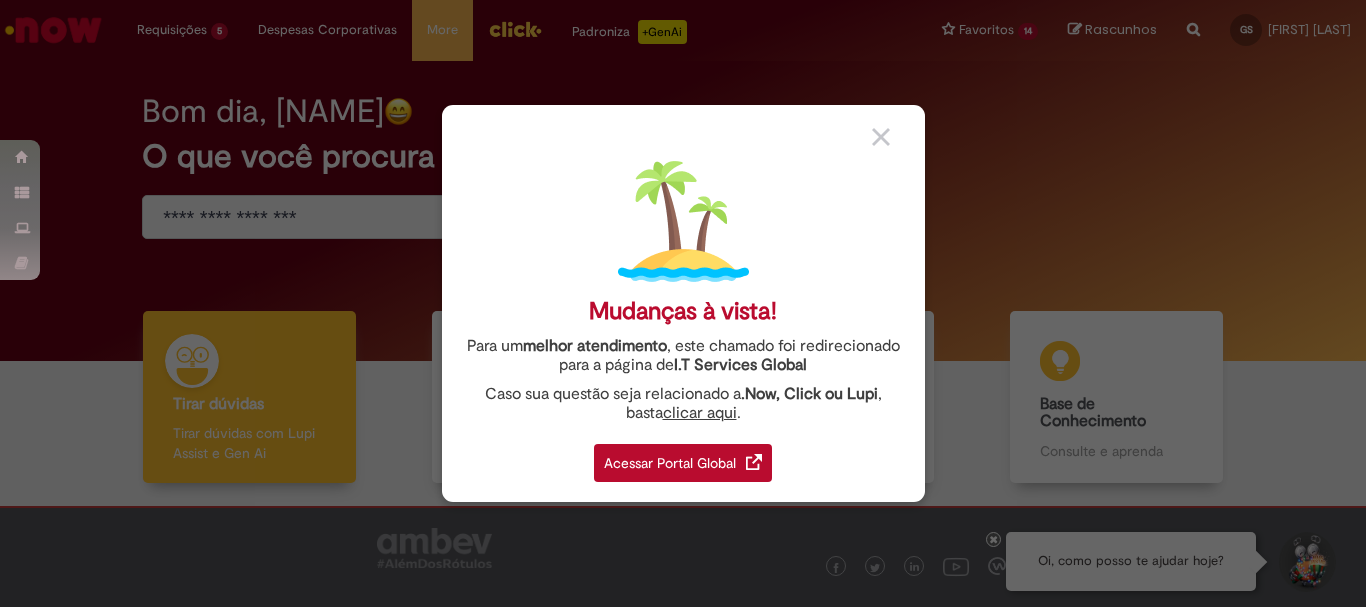 click on "Acessar Portal Global" at bounding box center (683, 463) 